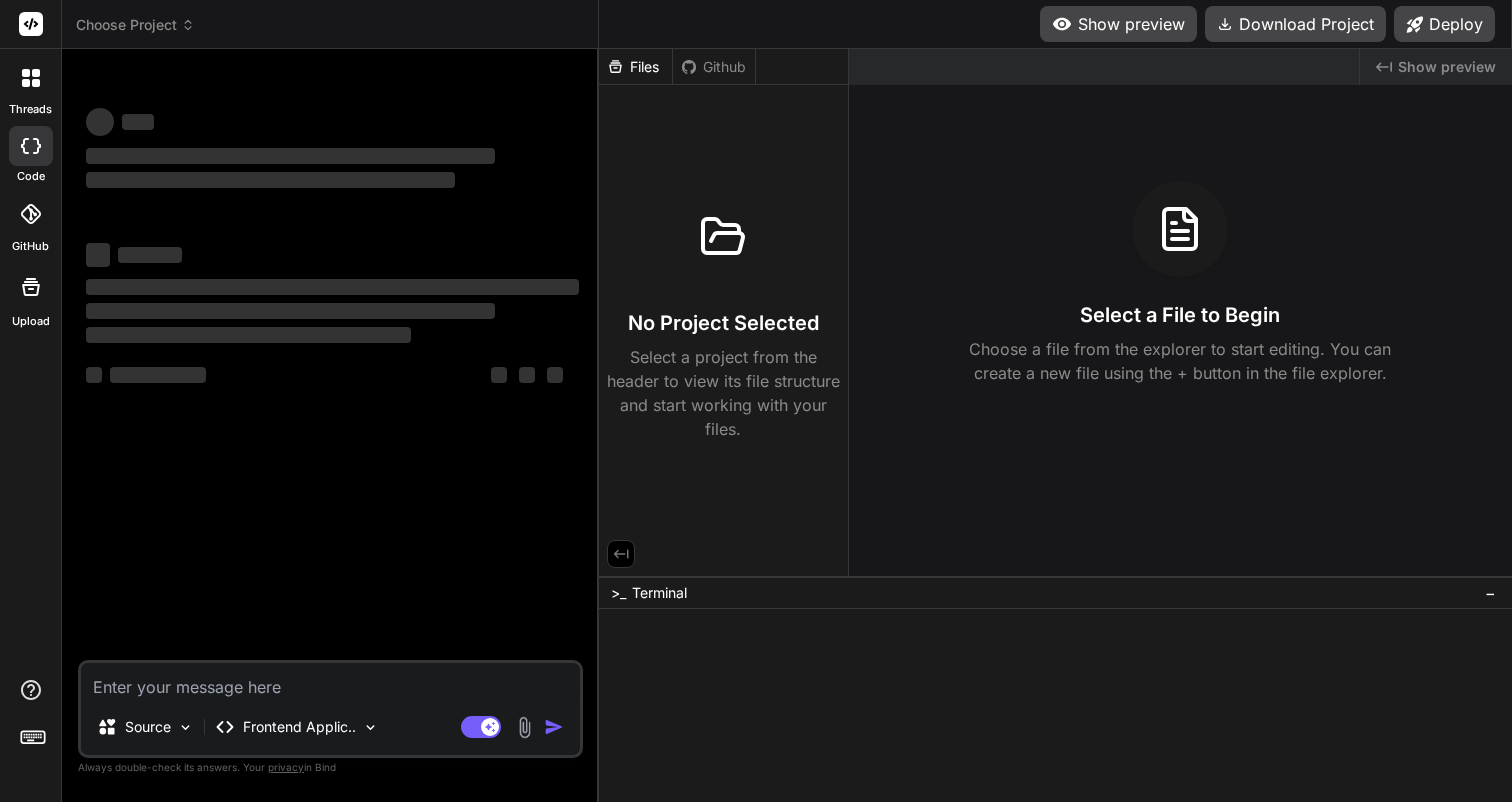 scroll, scrollTop: 0, scrollLeft: 0, axis: both 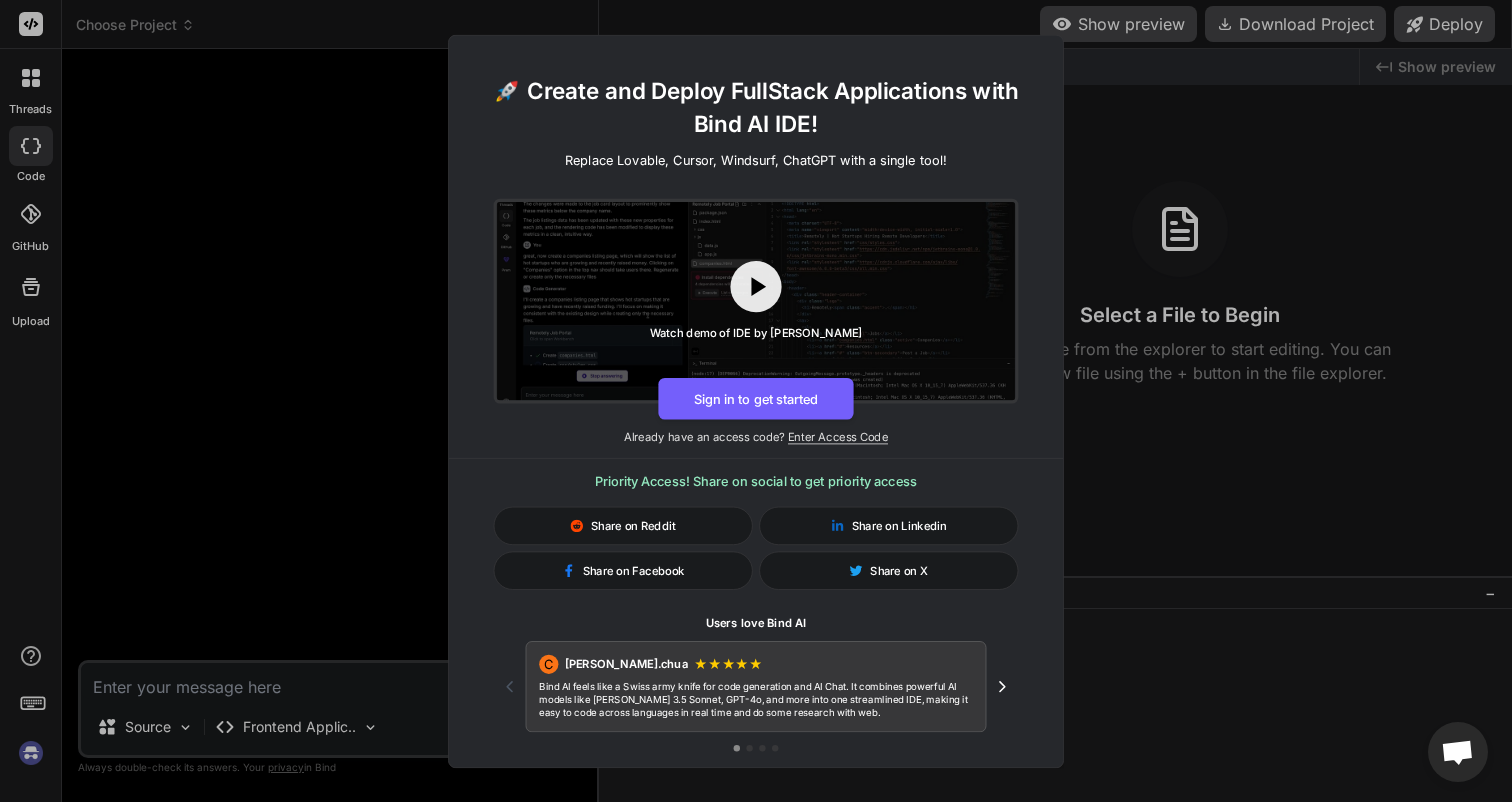 click on "🚀 Create and Deploy FullStack Applications with Bind AI IDE! Replace Lovable, Cursor, Windsurf, ChatGPT with a single tool! Watch demo of IDE by Bind AI Sign in to get started Already have an access code?   Enter Access Code Priority Access! Share on social to get priority access Share on Reddit Share on Linkedin Share on Facebook Share on X Users love Bind [PERSON_NAME].chua ★ ★ ★ ★ ★ Bind AI feels like a Swiss army knife for code generation and AI Chat. It combines powerful AI models like [PERSON_NAME] 3.5 Sonnet, GPT-4o, and more into one streamlined IDE, making it easy to code across languages in real time and do some research with web." at bounding box center [756, 401] 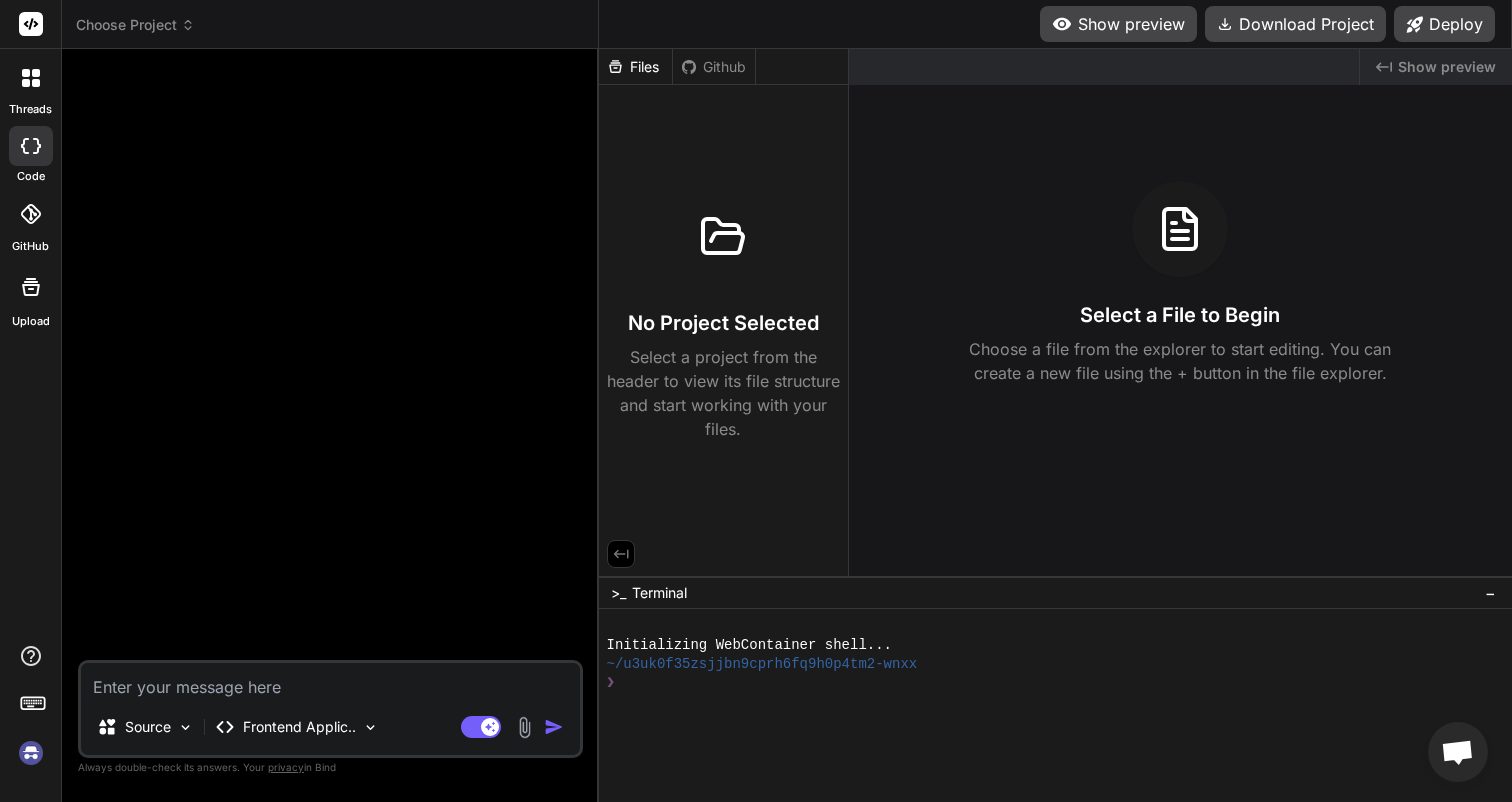 click at bounding box center (31, 753) 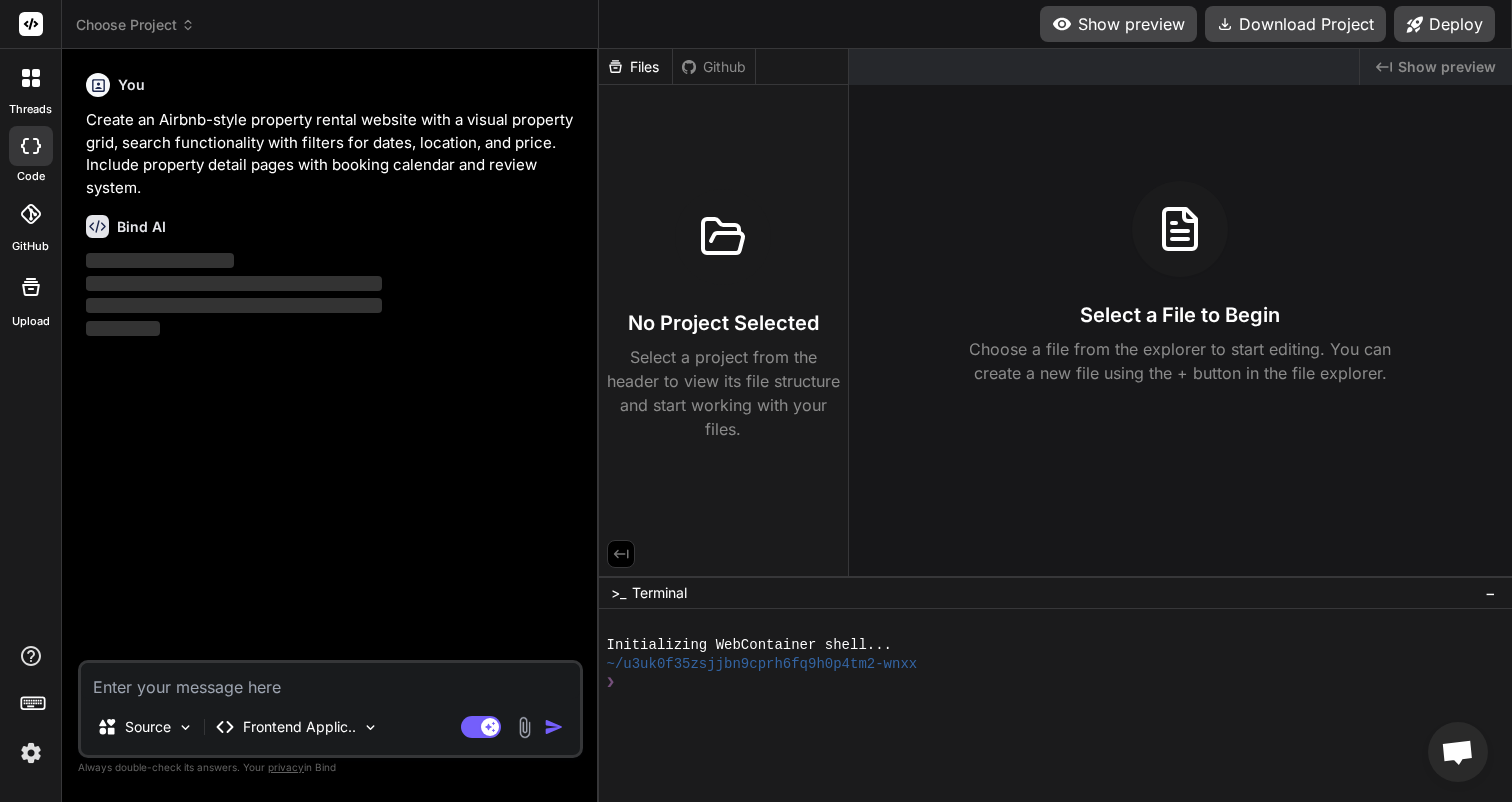type on "x" 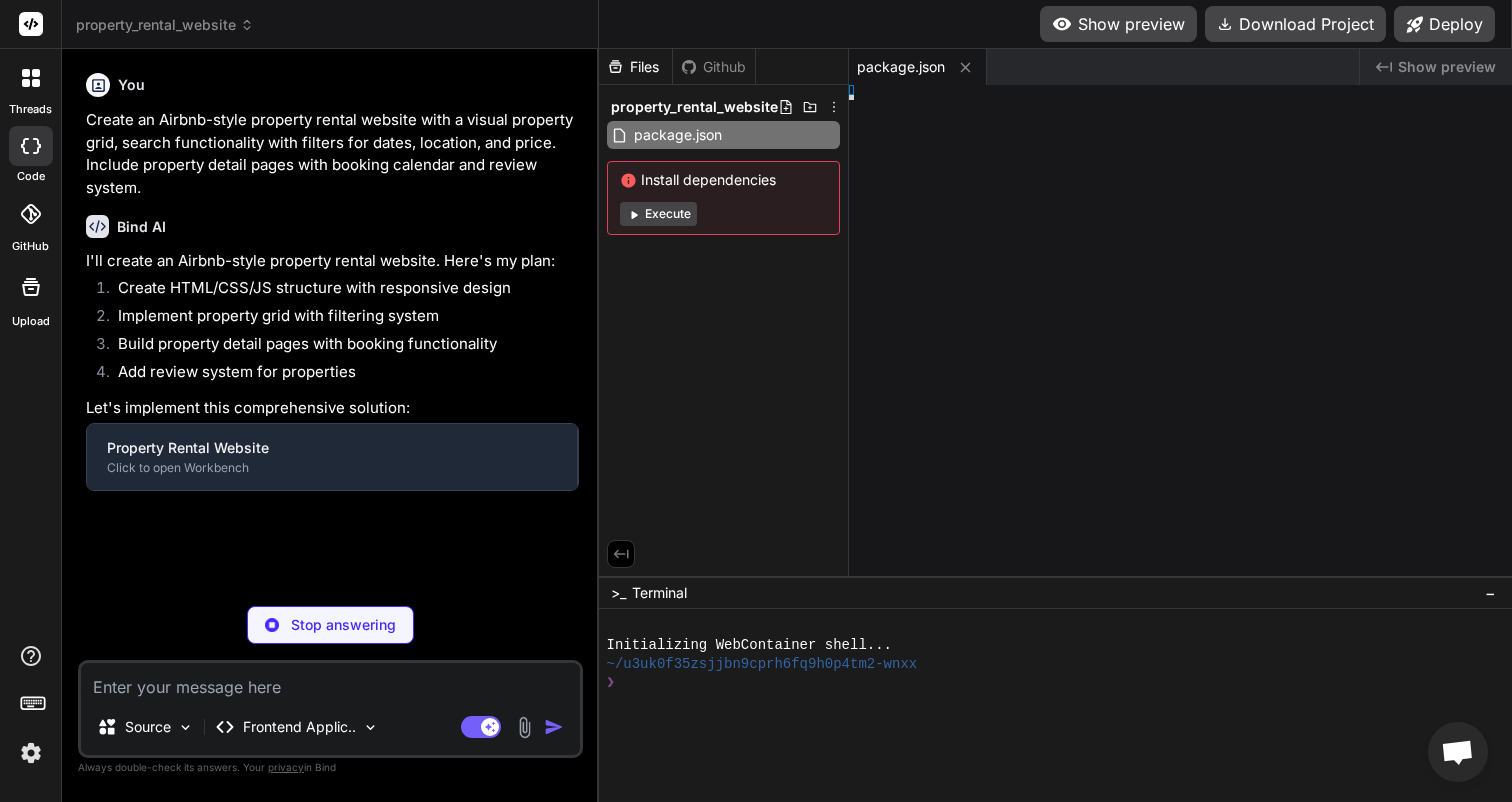 type on "</footer>
<script src="js/properties.js"></script>
<script src="js/calendar.js"></script>
<script src="js/main.js"></script>
</body>
</html>" 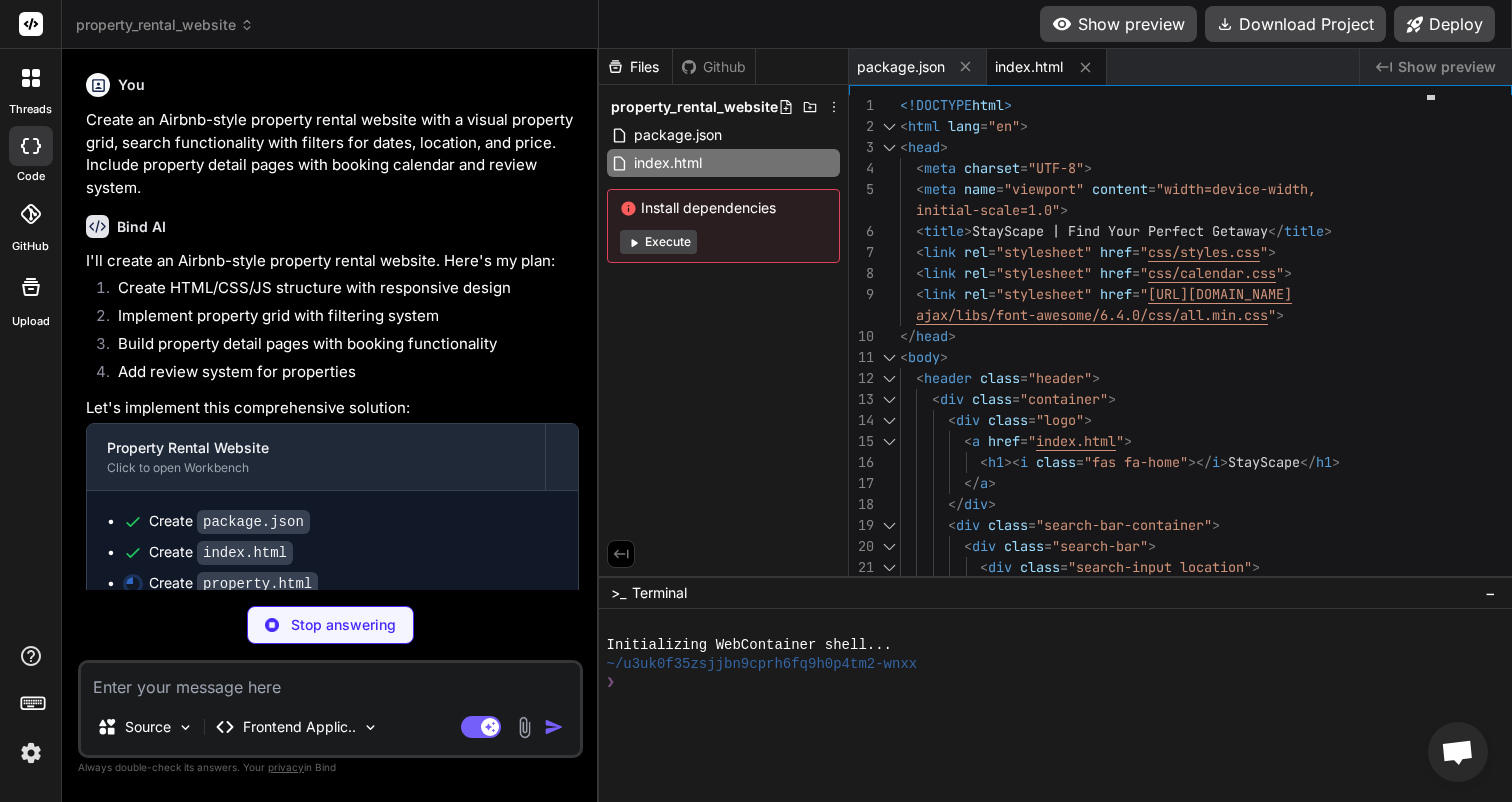 type on "x" 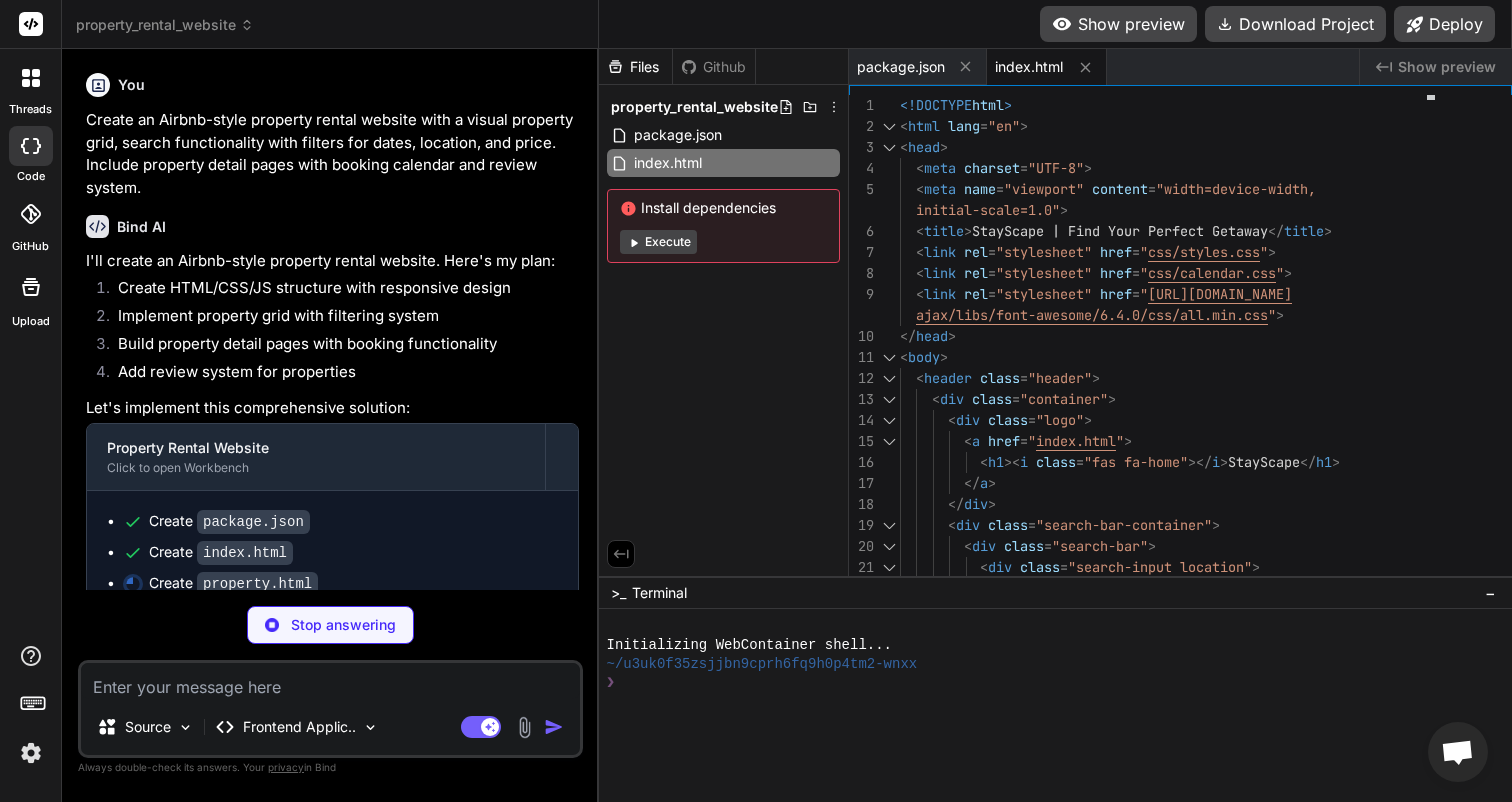 type on "</div>
</footer>
<script src="js/properties.js"></script>
<script src="js/calendar.js"></script>
<script src="js/property-details.js"></script>
</body>
</html>" 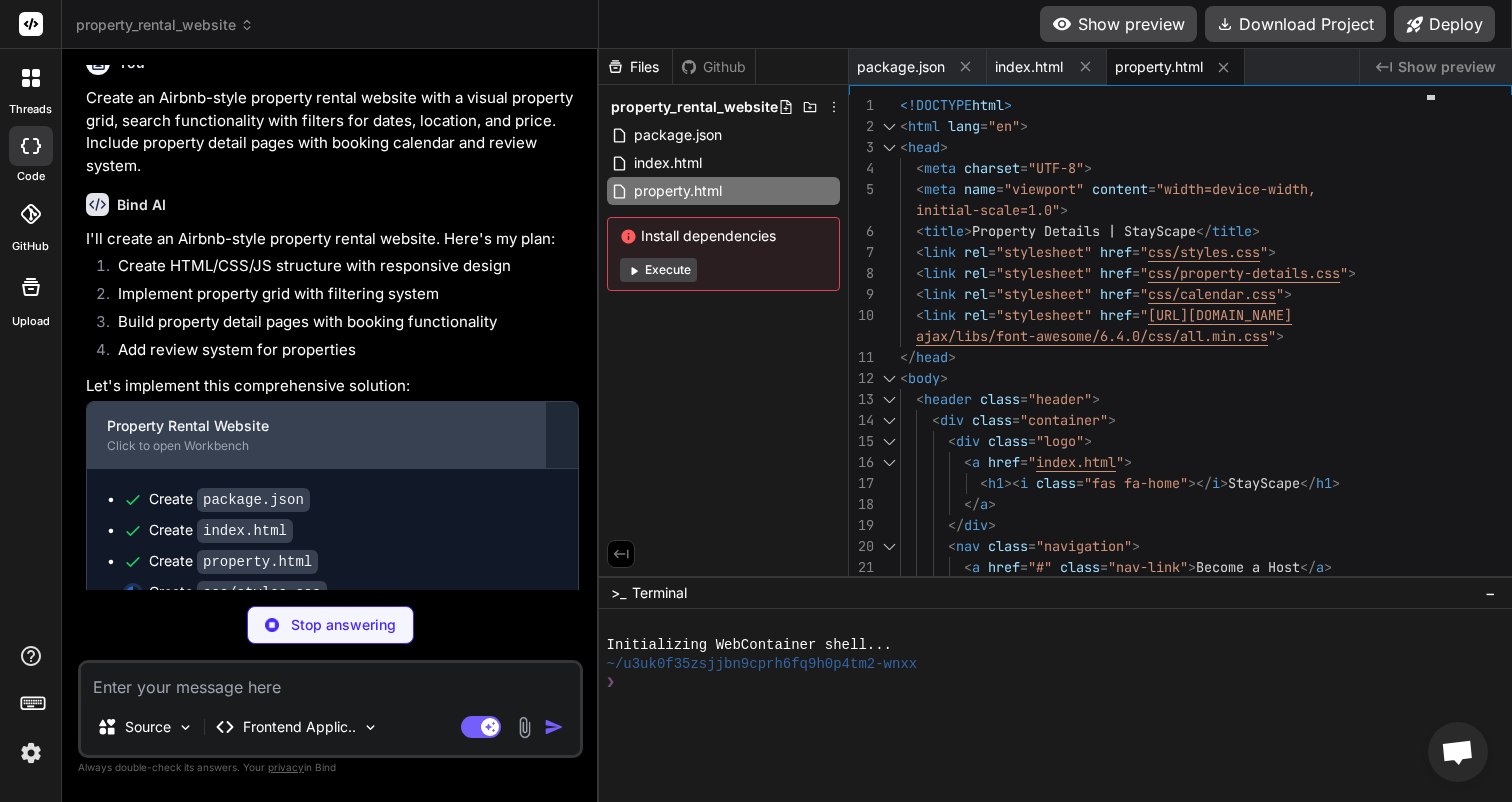 scroll, scrollTop: 0, scrollLeft: 0, axis: both 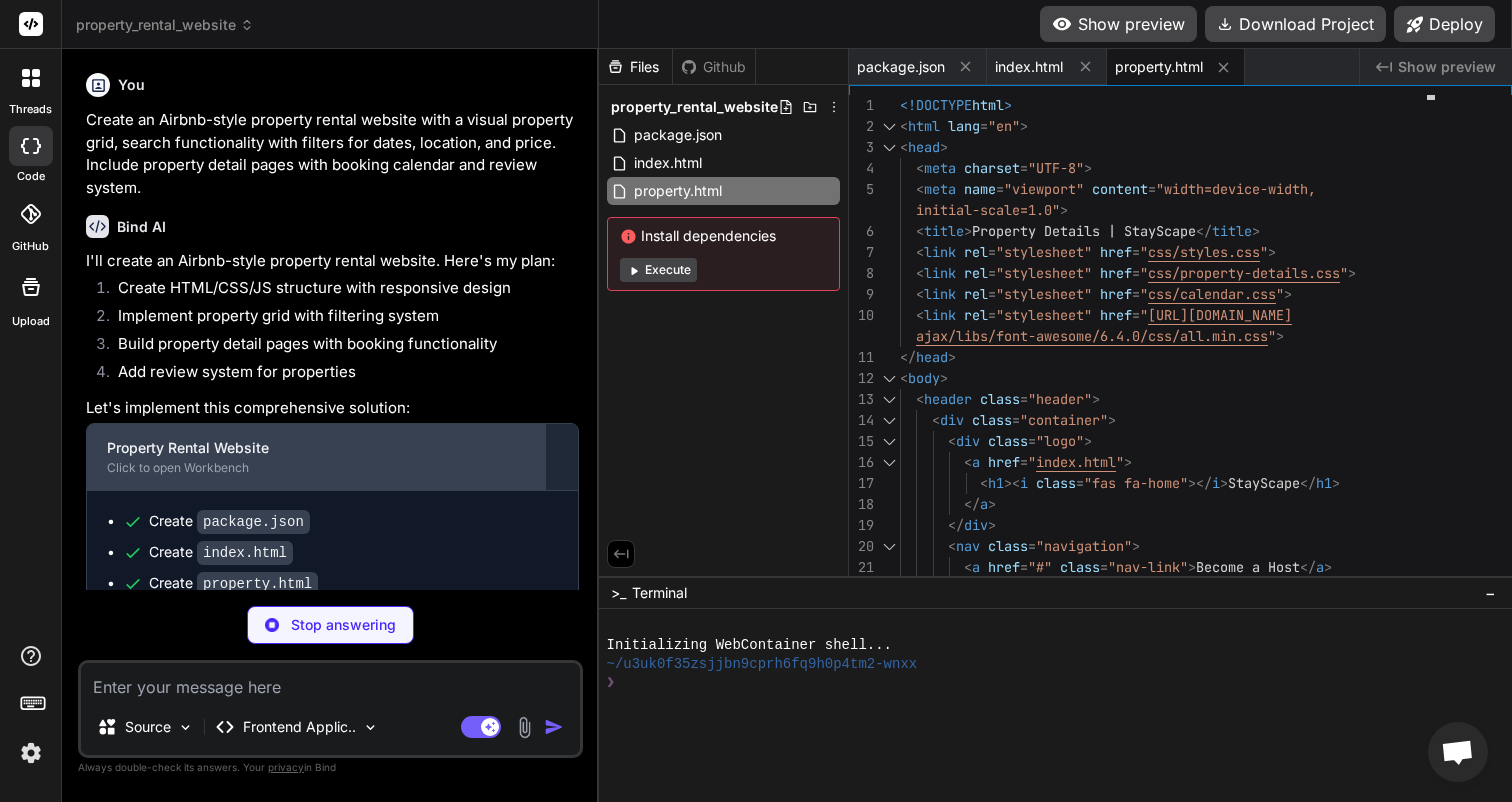 type on "x" 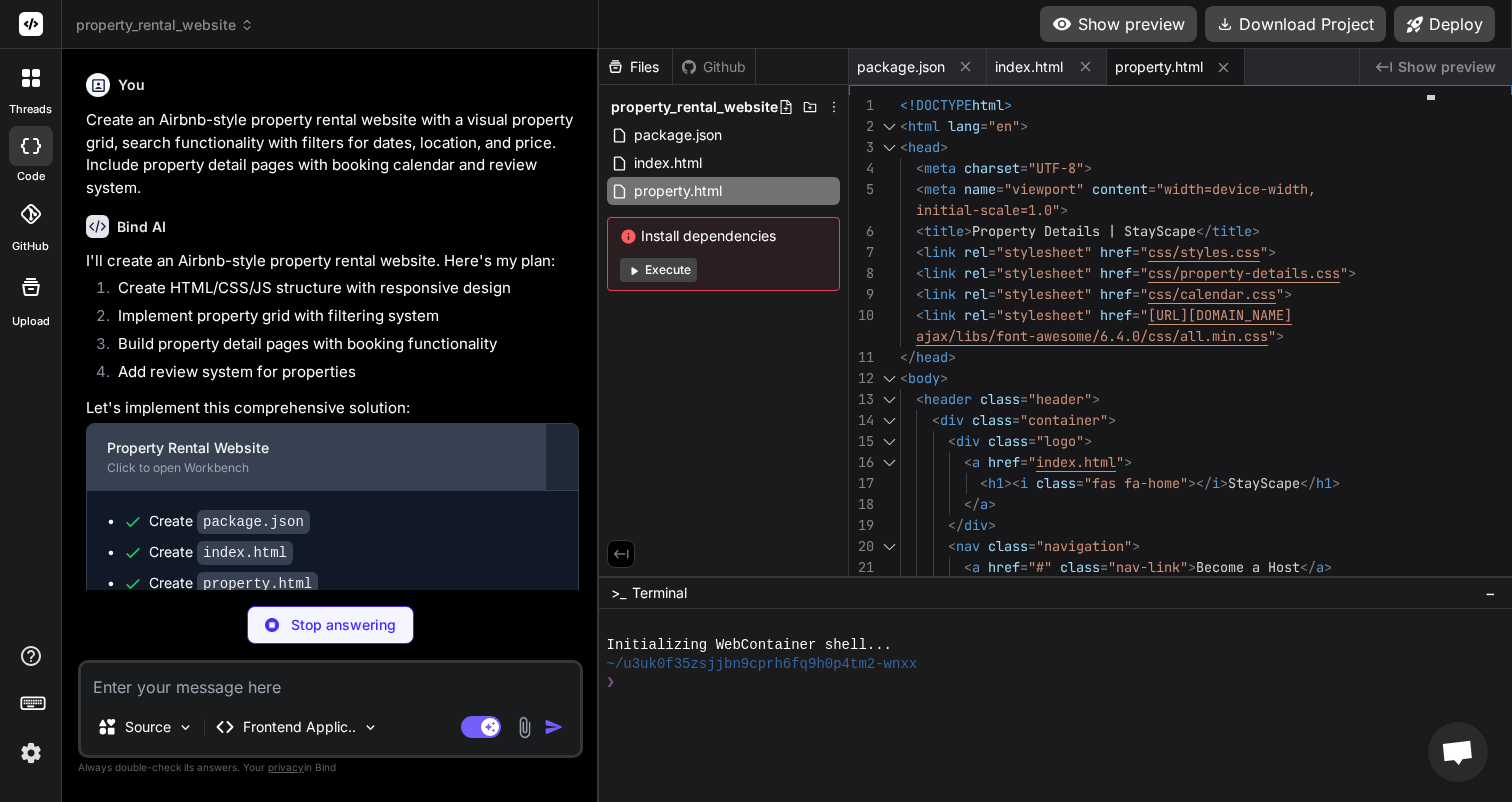 type on "x" 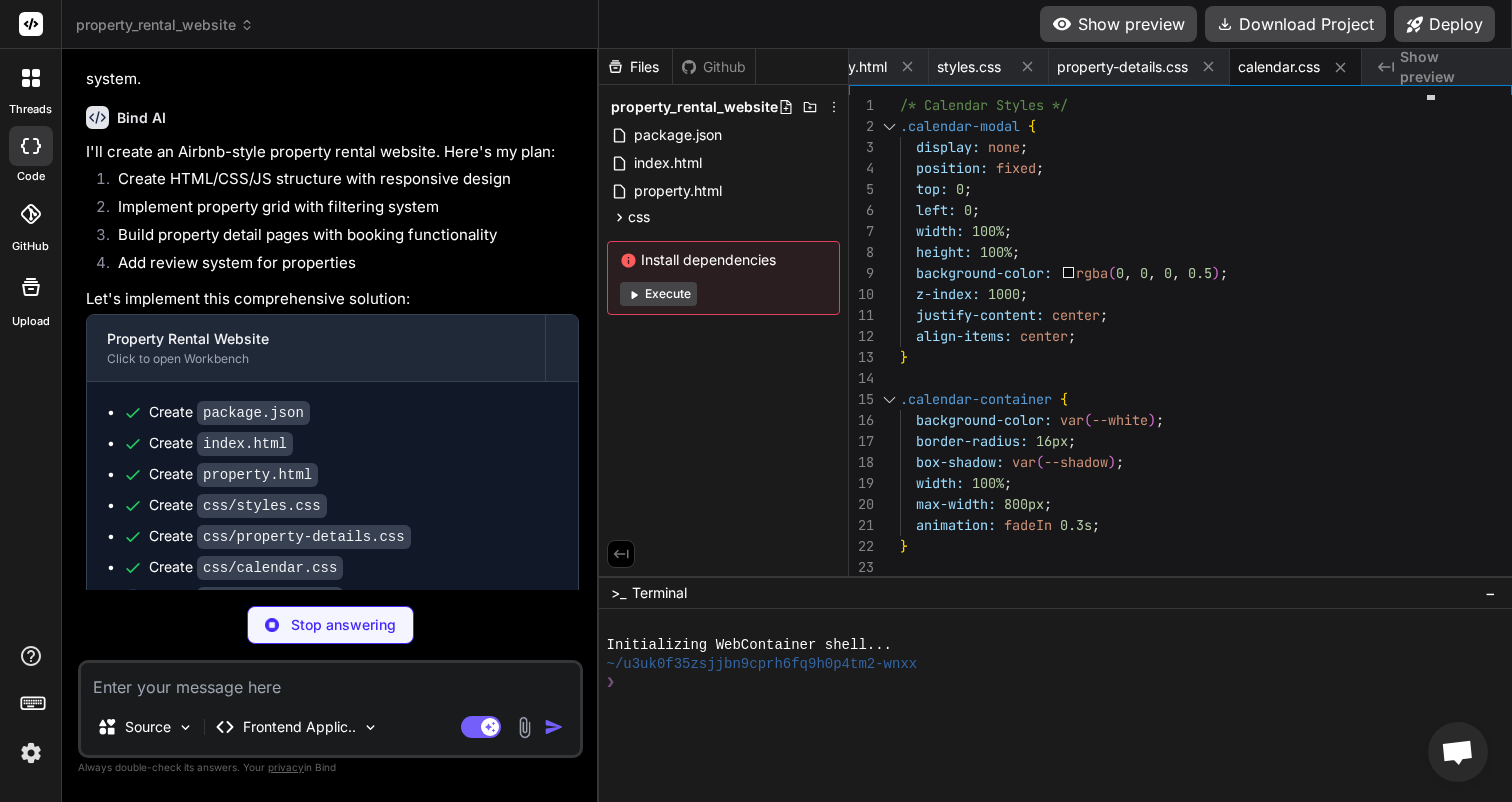 scroll, scrollTop: 139, scrollLeft: 0, axis: vertical 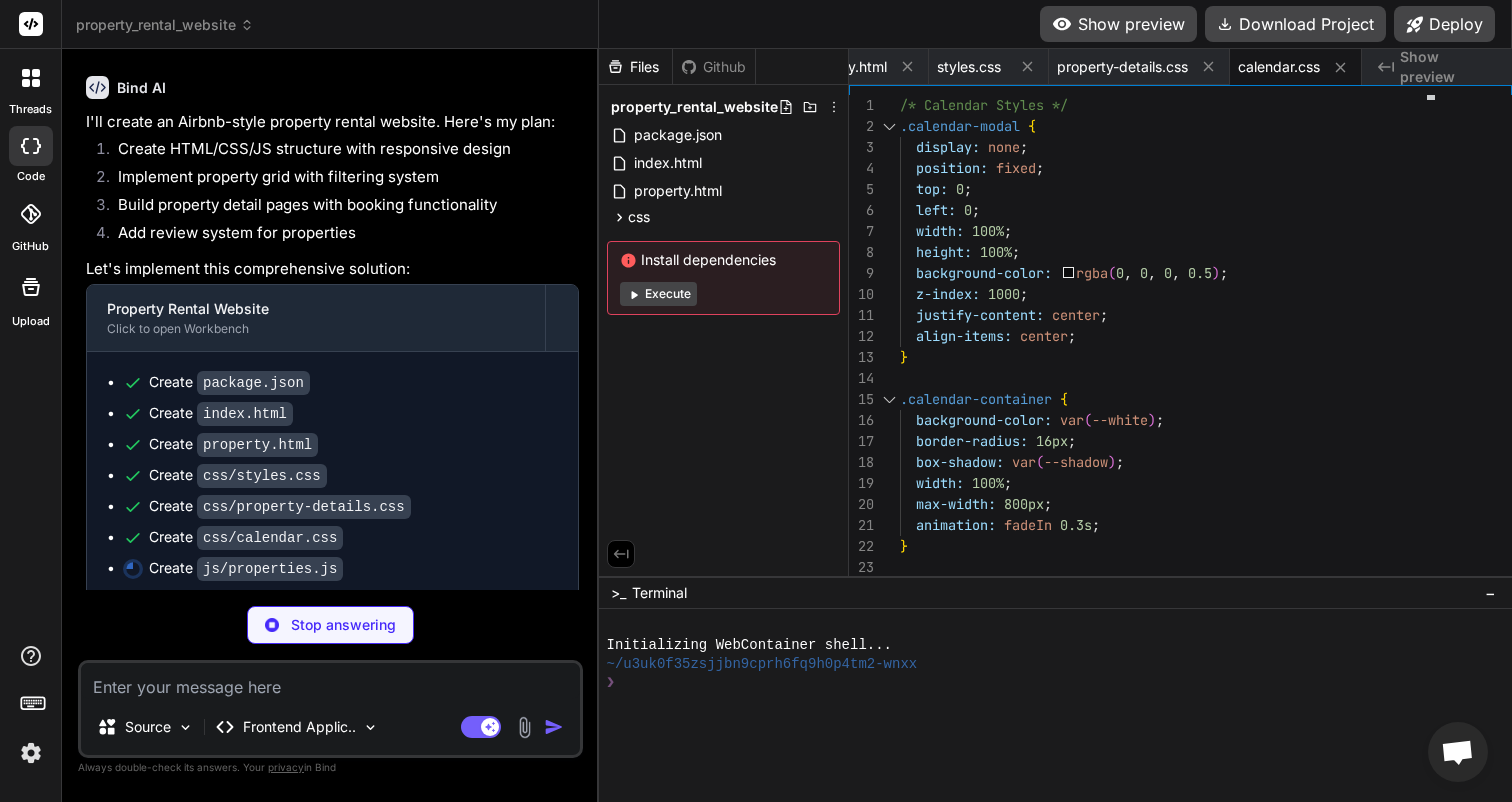 type on "x" 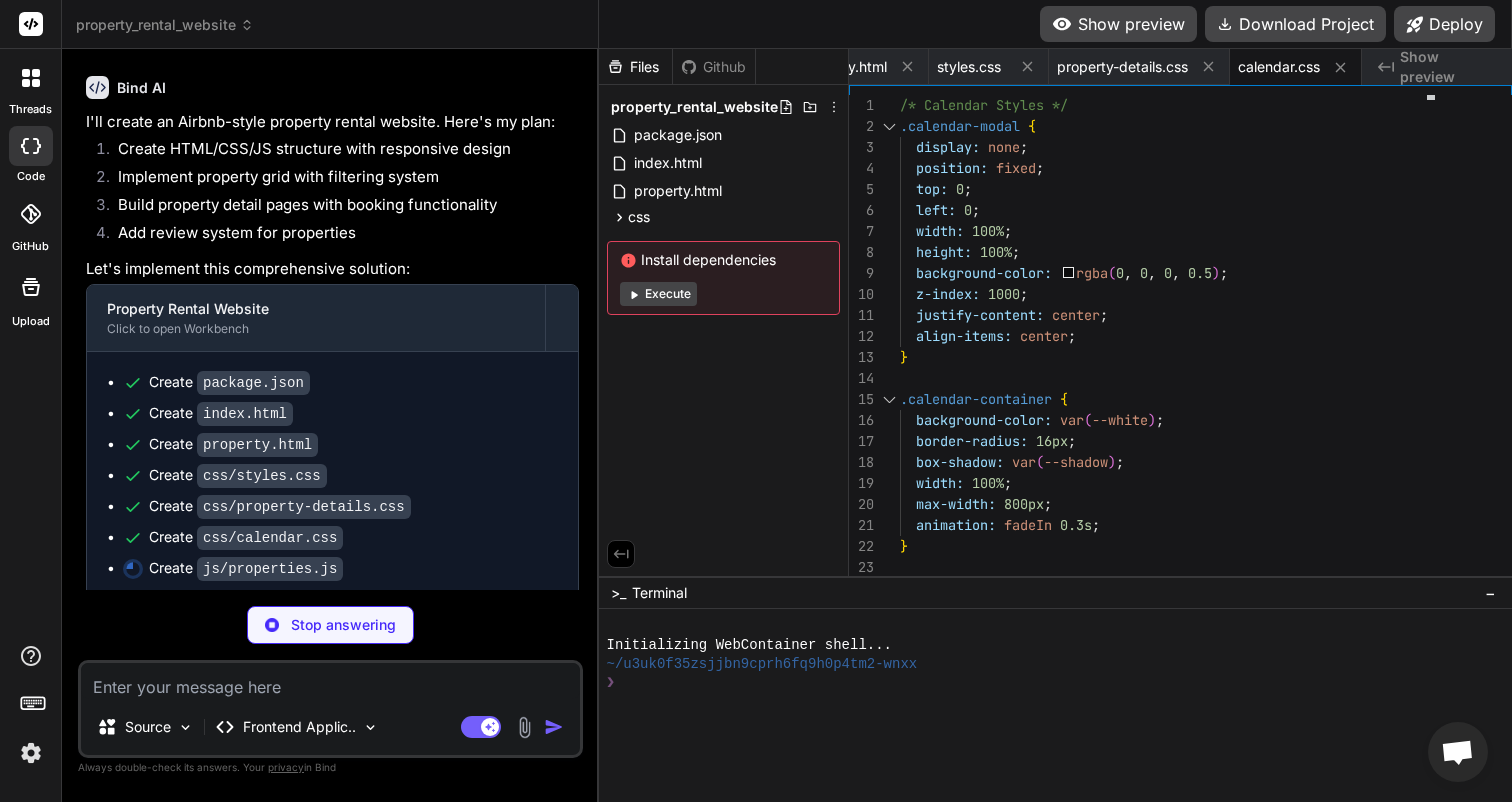 type on "}
}
];" 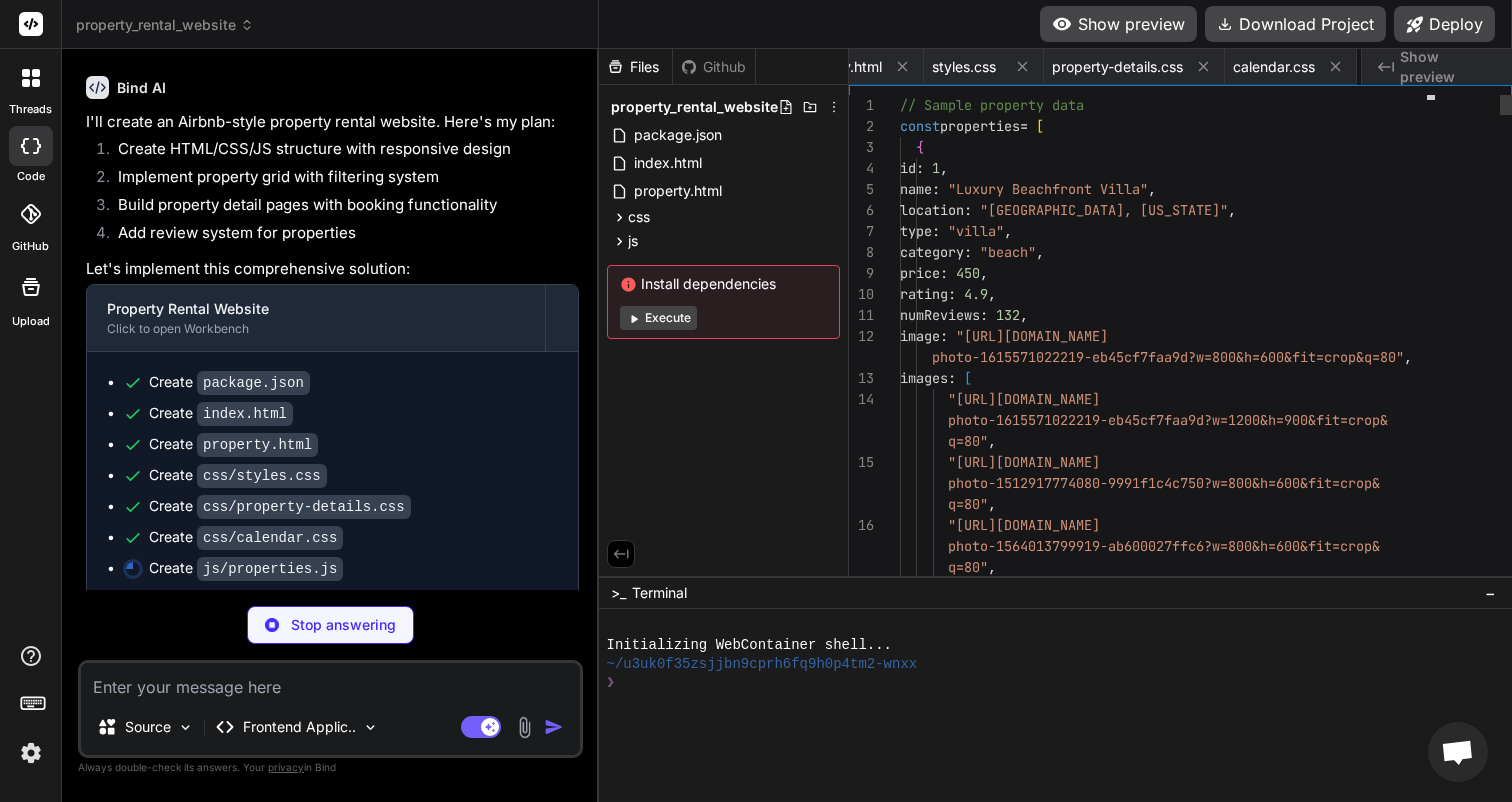 scroll, scrollTop: 0, scrollLeft: 453, axis: horizontal 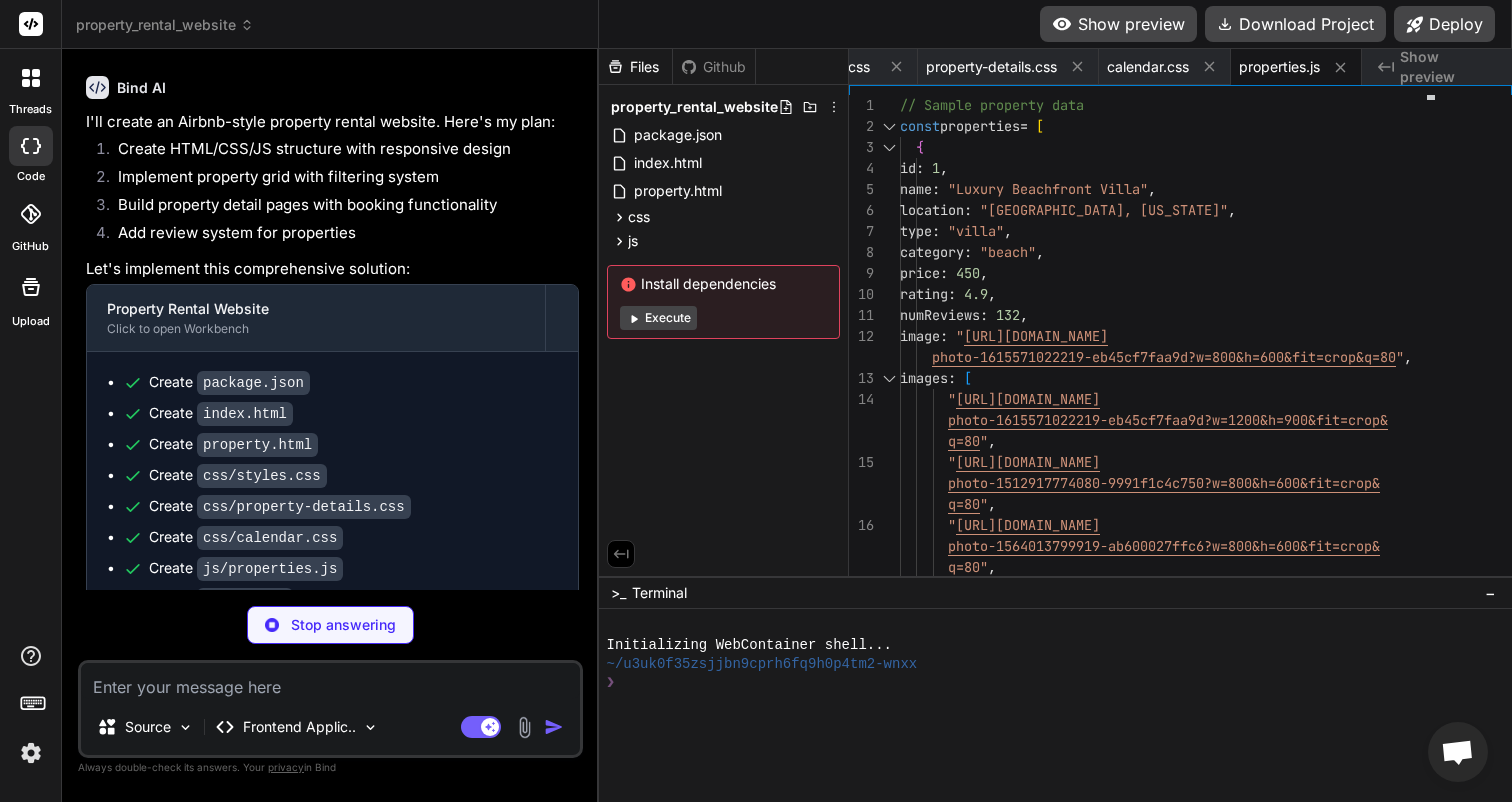 type on "x" 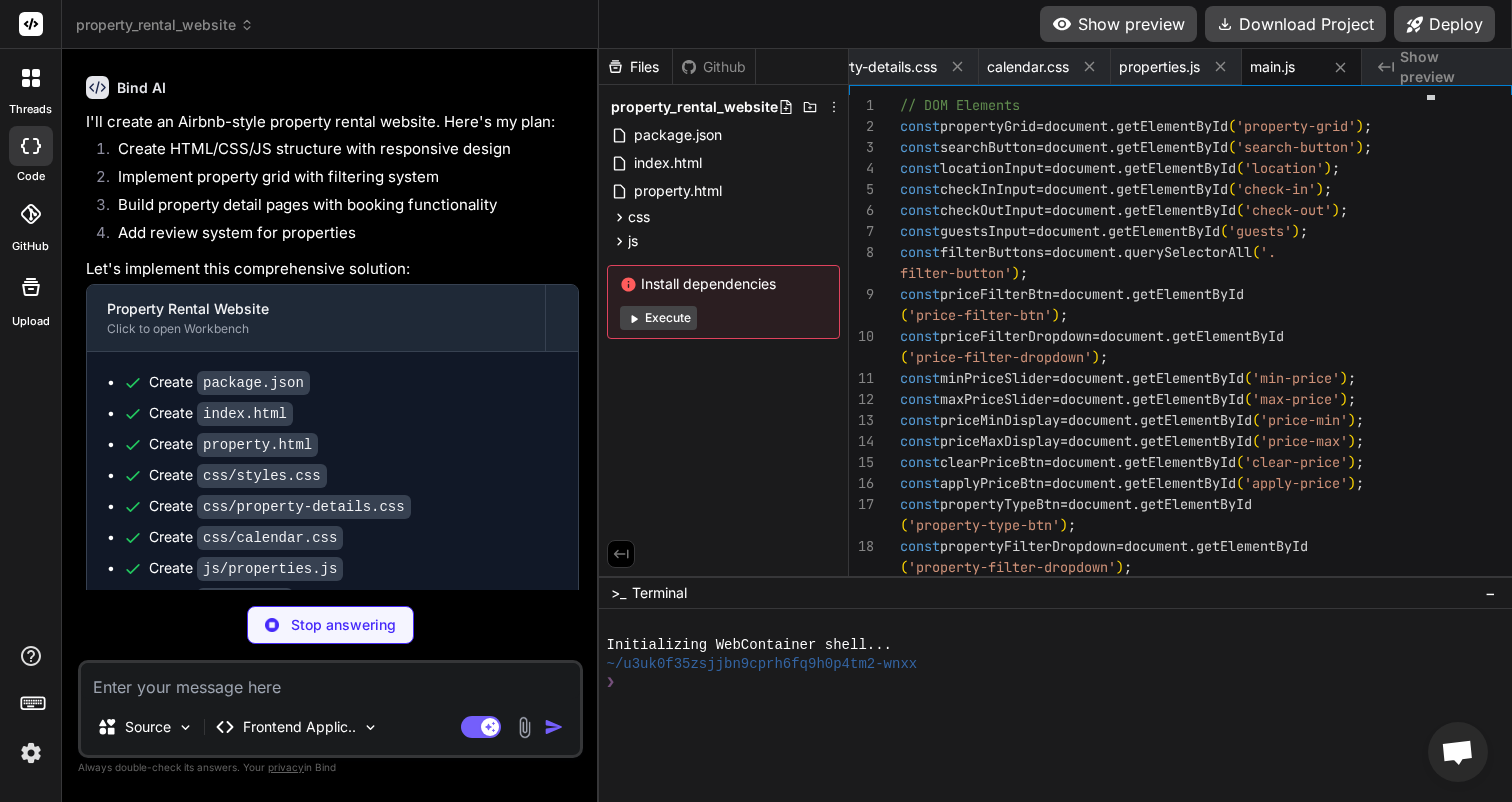 scroll, scrollTop: 199, scrollLeft: 0, axis: vertical 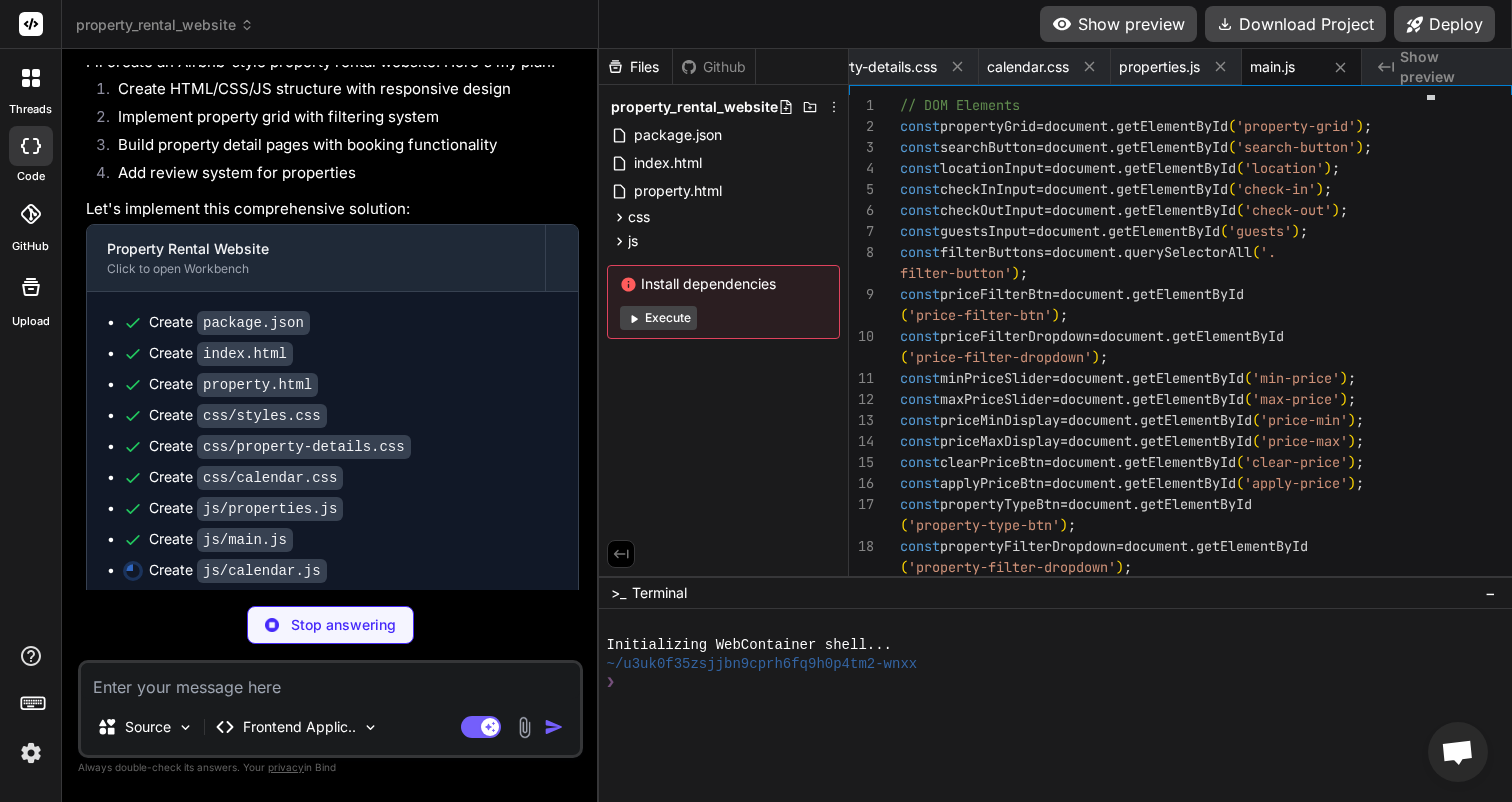 type on "x" 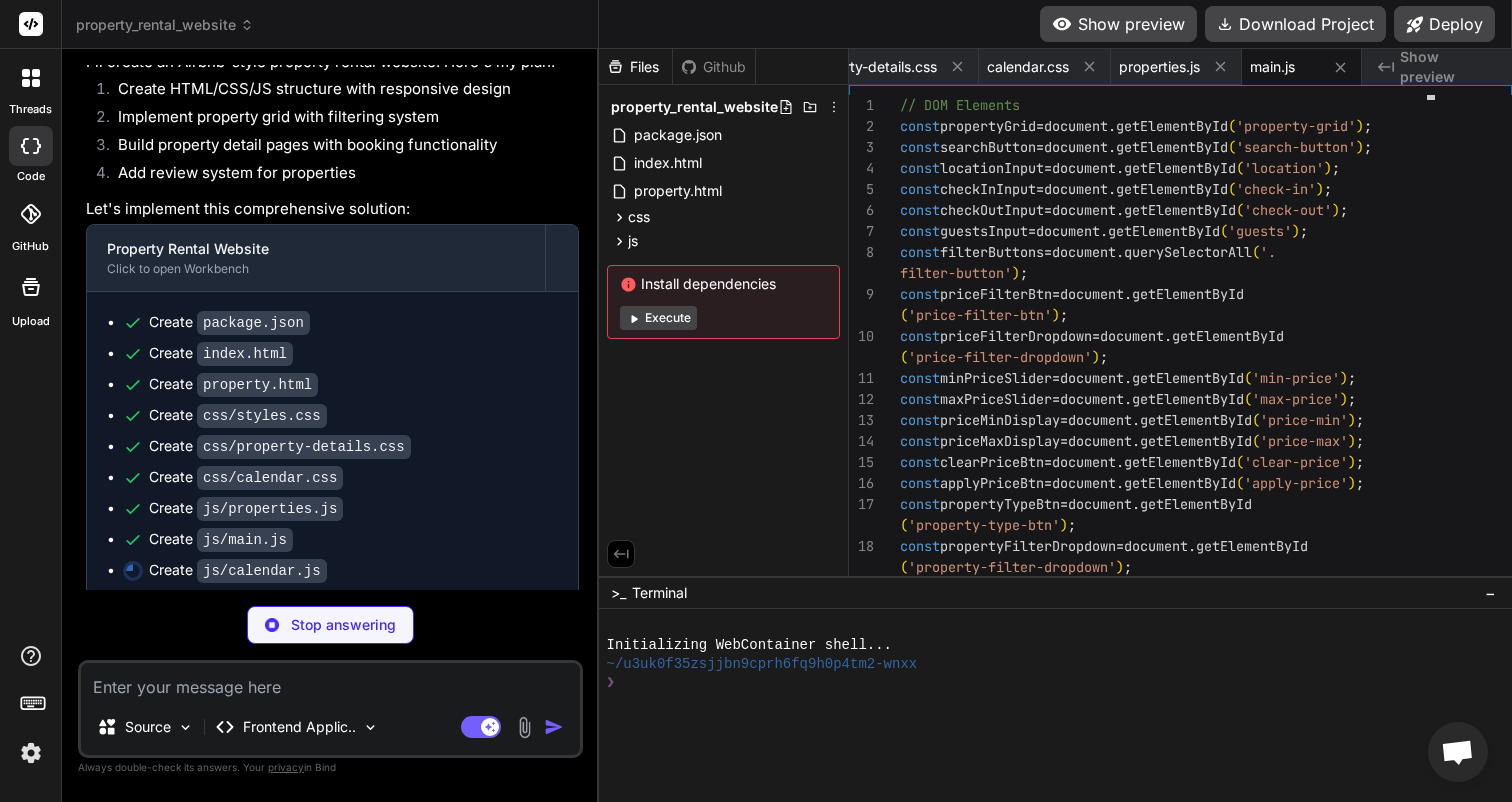 type on "if (totalElement) {
totalElement.textContent = `$${total}`;
}
}
}
}
}" 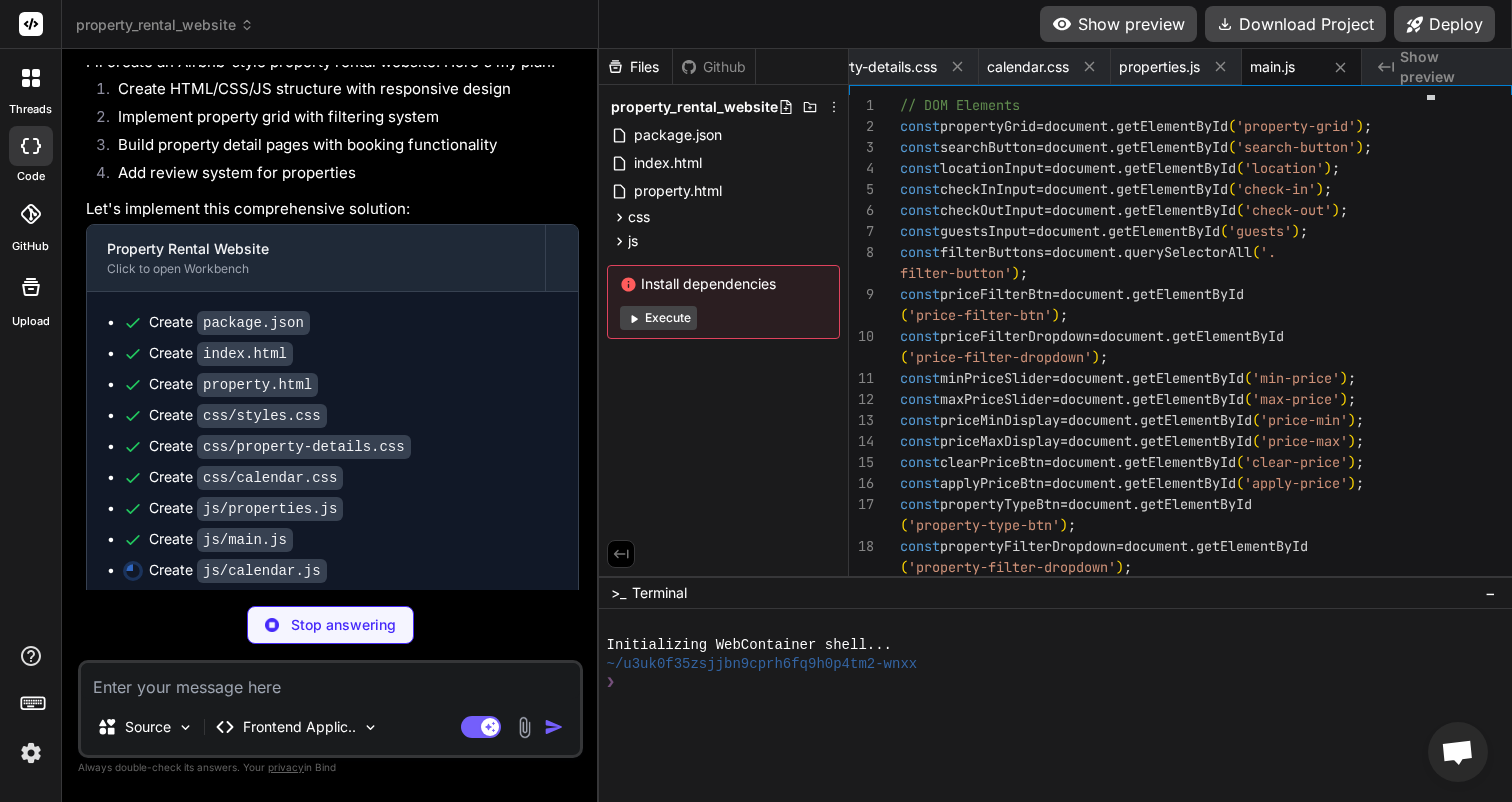 scroll, scrollTop: 0, scrollLeft: 695, axis: horizontal 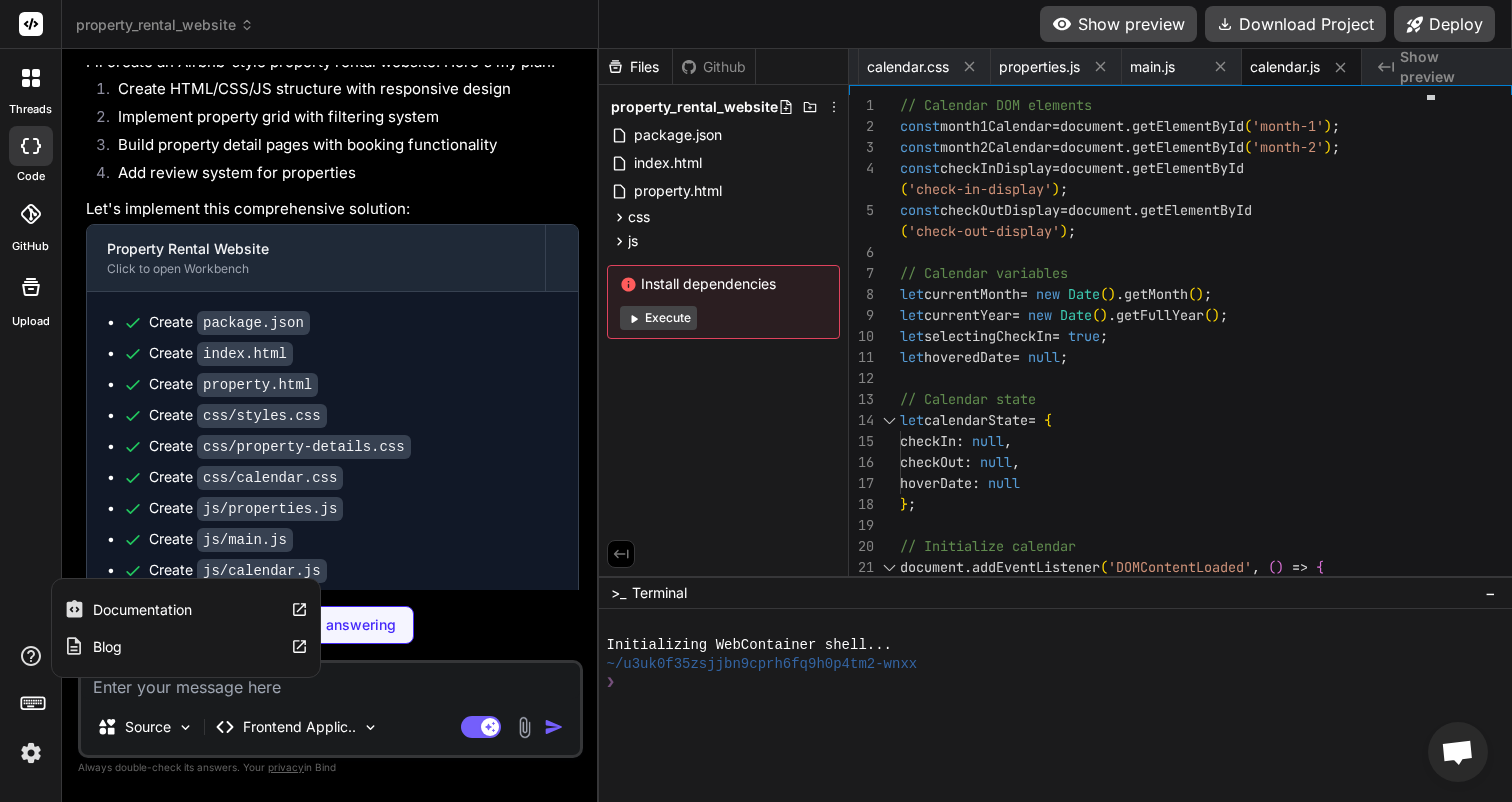 type on "x" 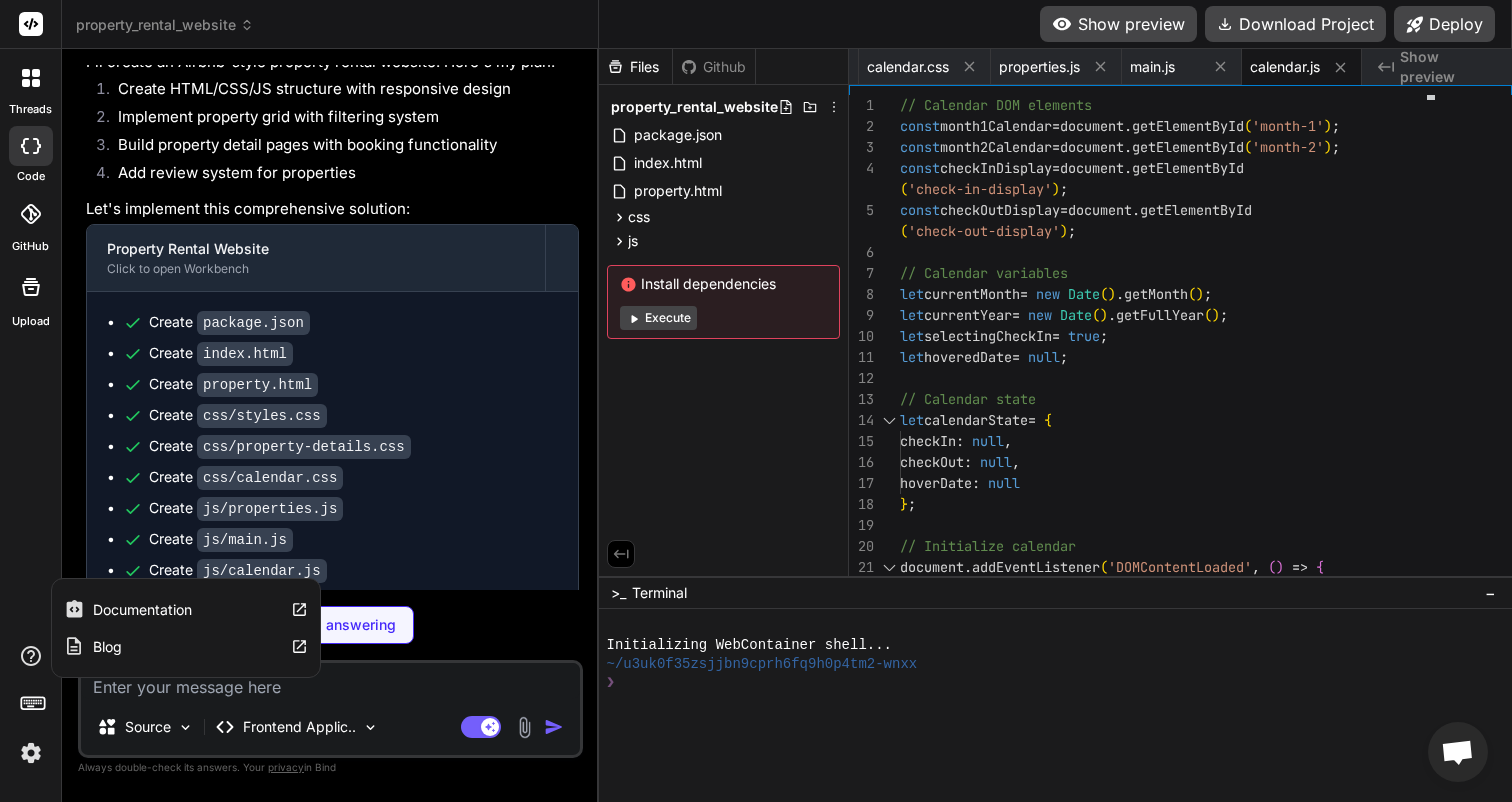 type 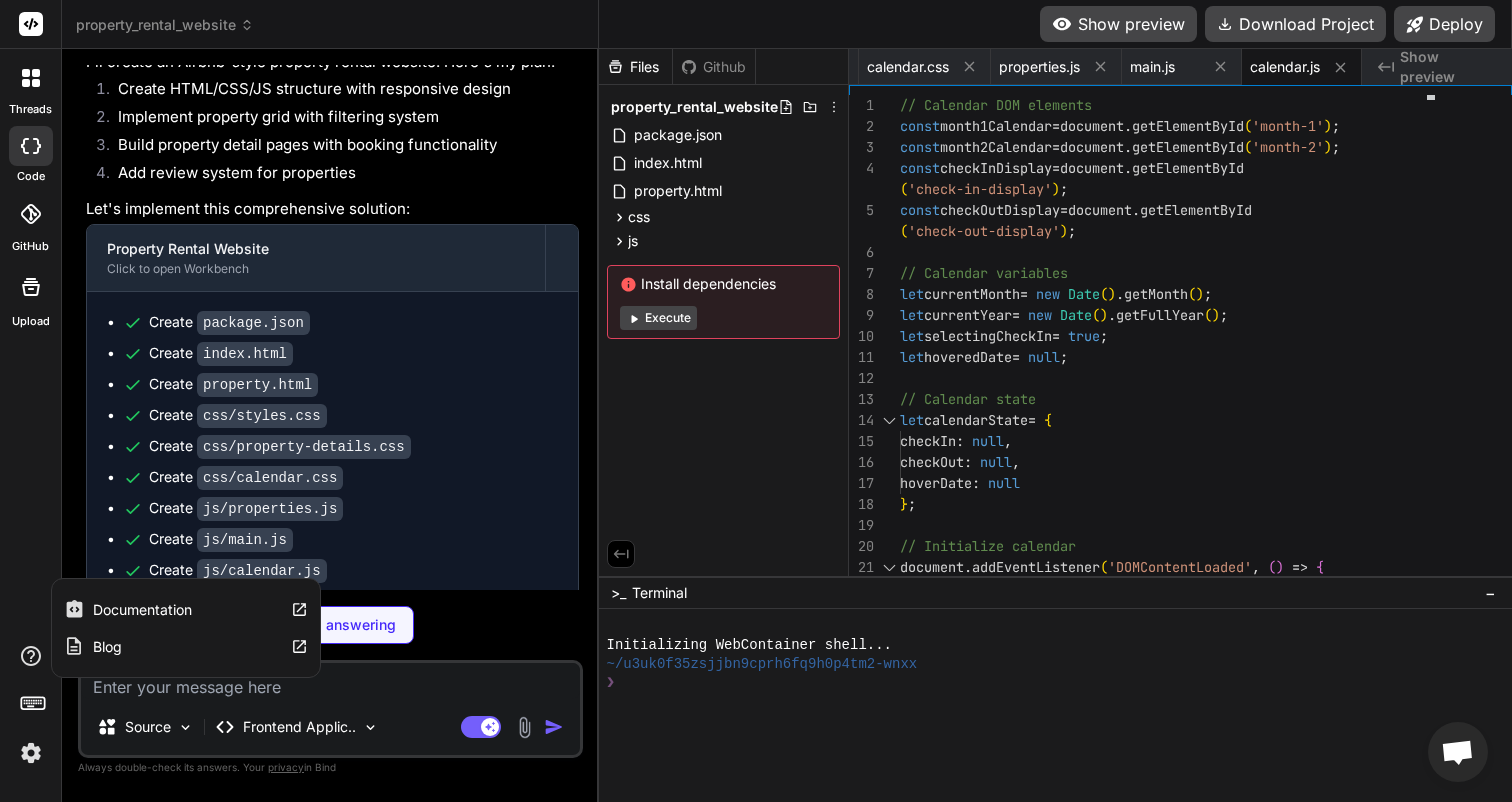 scroll, scrollTop: 0, scrollLeft: 866, axis: horizontal 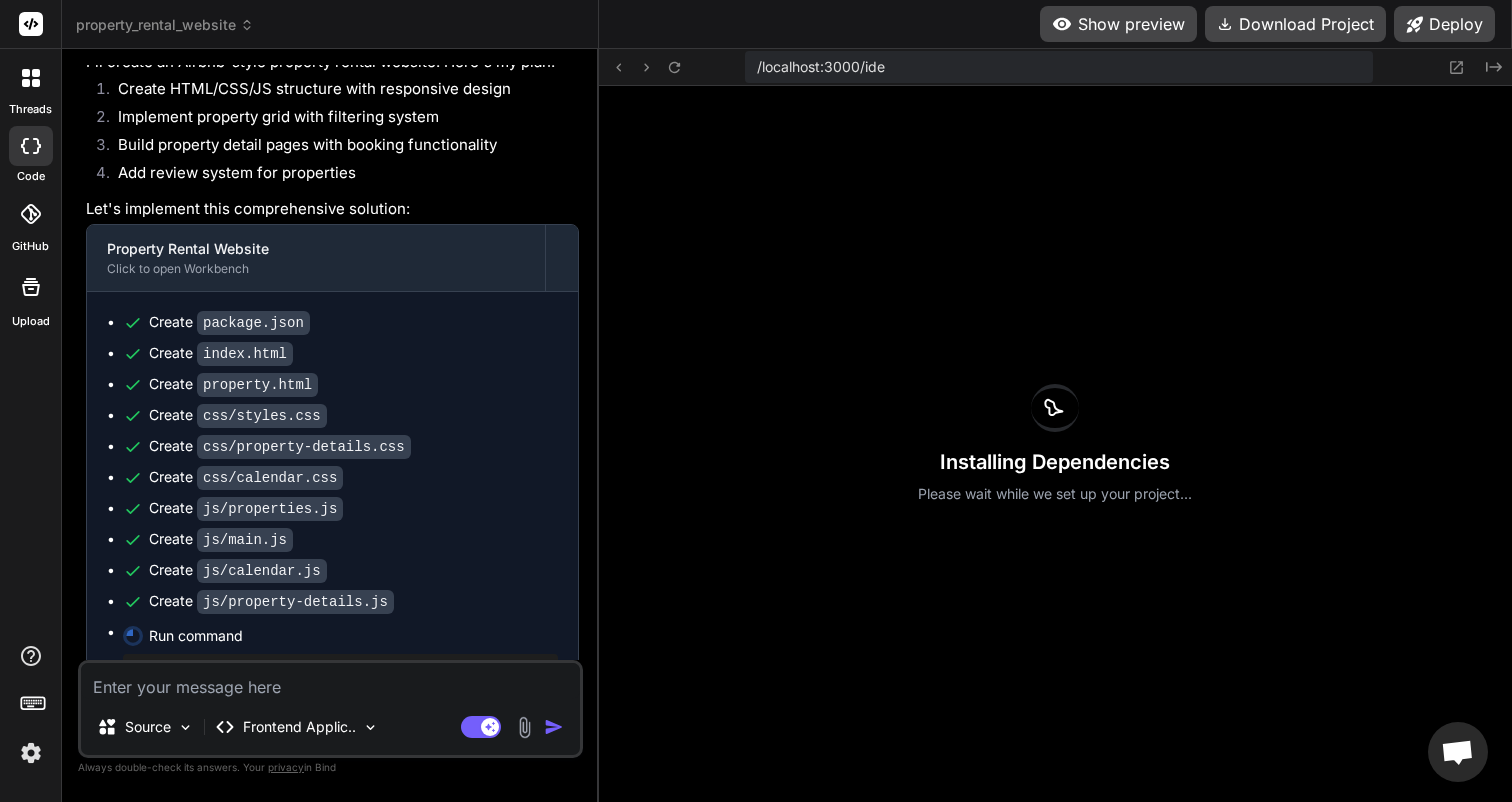 click at bounding box center [31, 753] 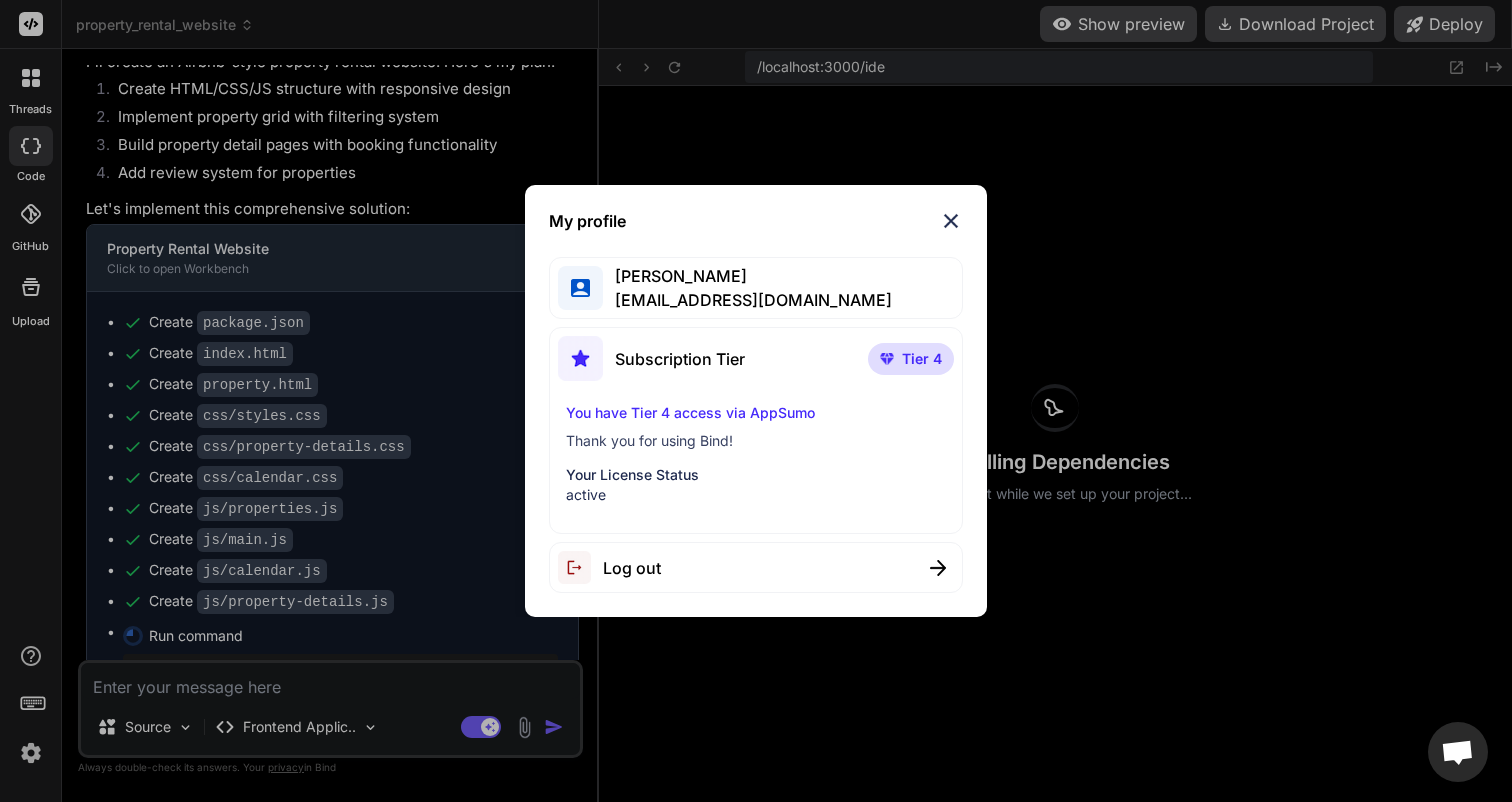 click at bounding box center [951, 221] 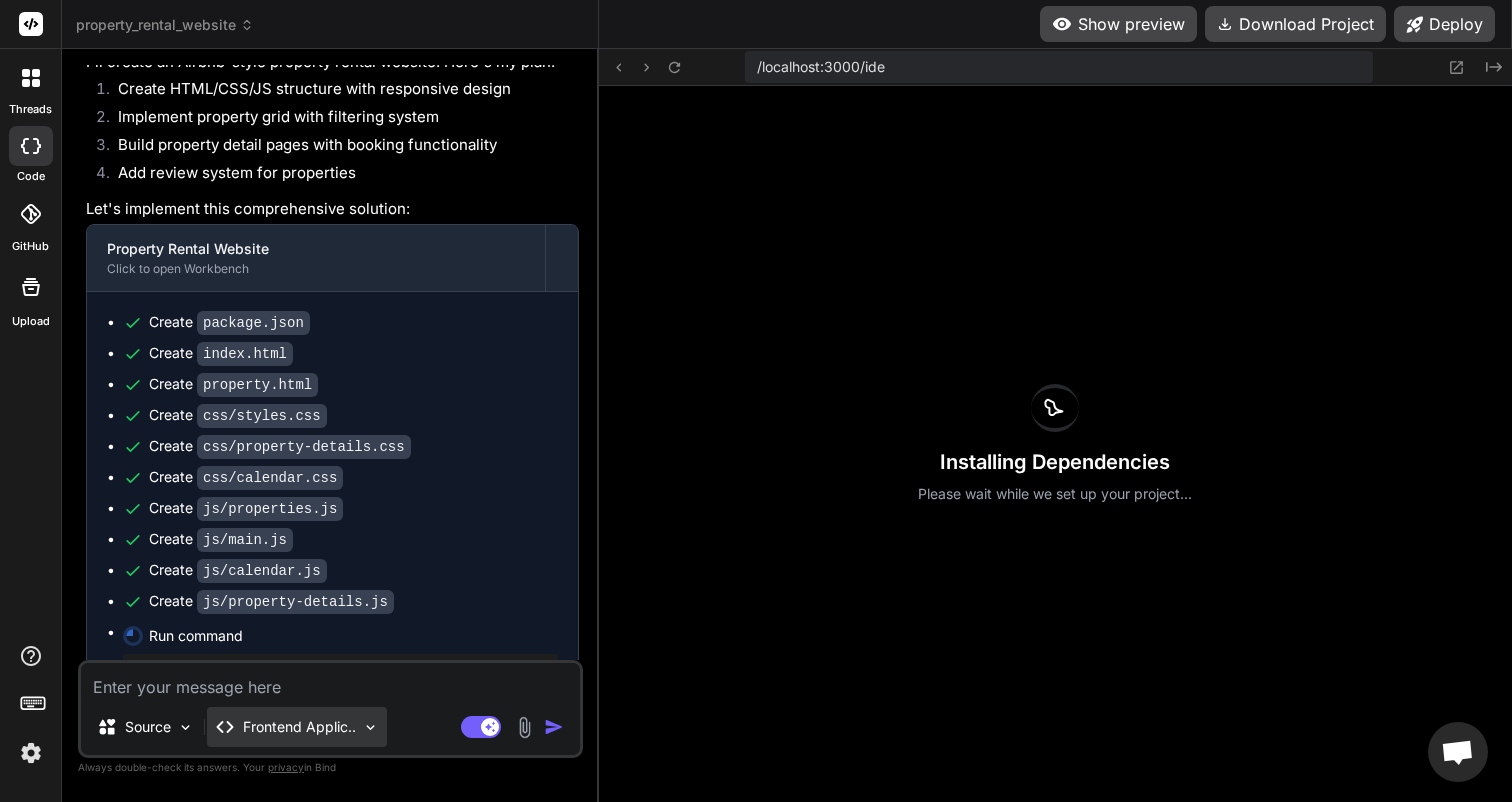 click on "Frontend Applic.." at bounding box center [299, 727] 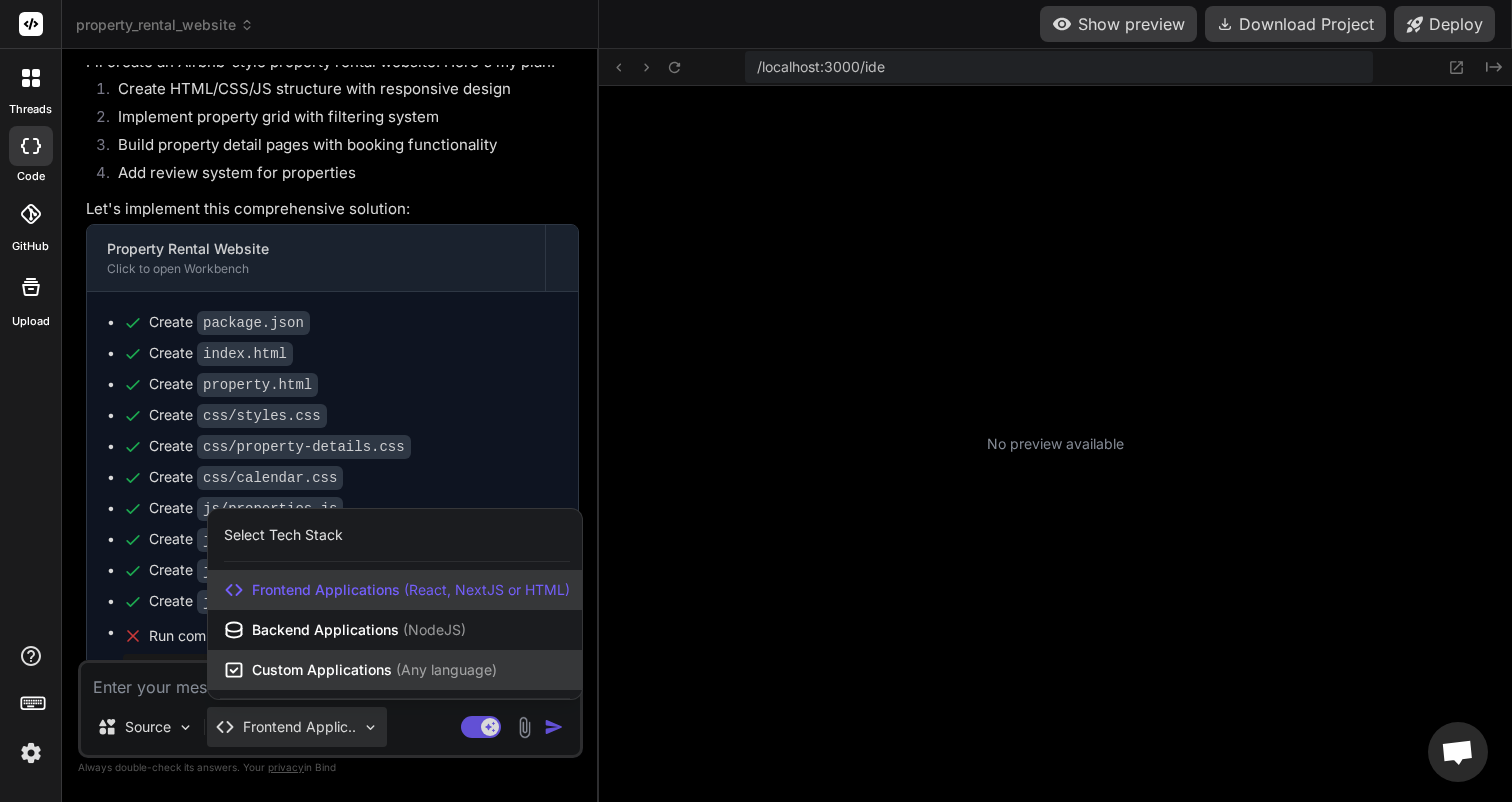 scroll, scrollTop: 361, scrollLeft: 0, axis: vertical 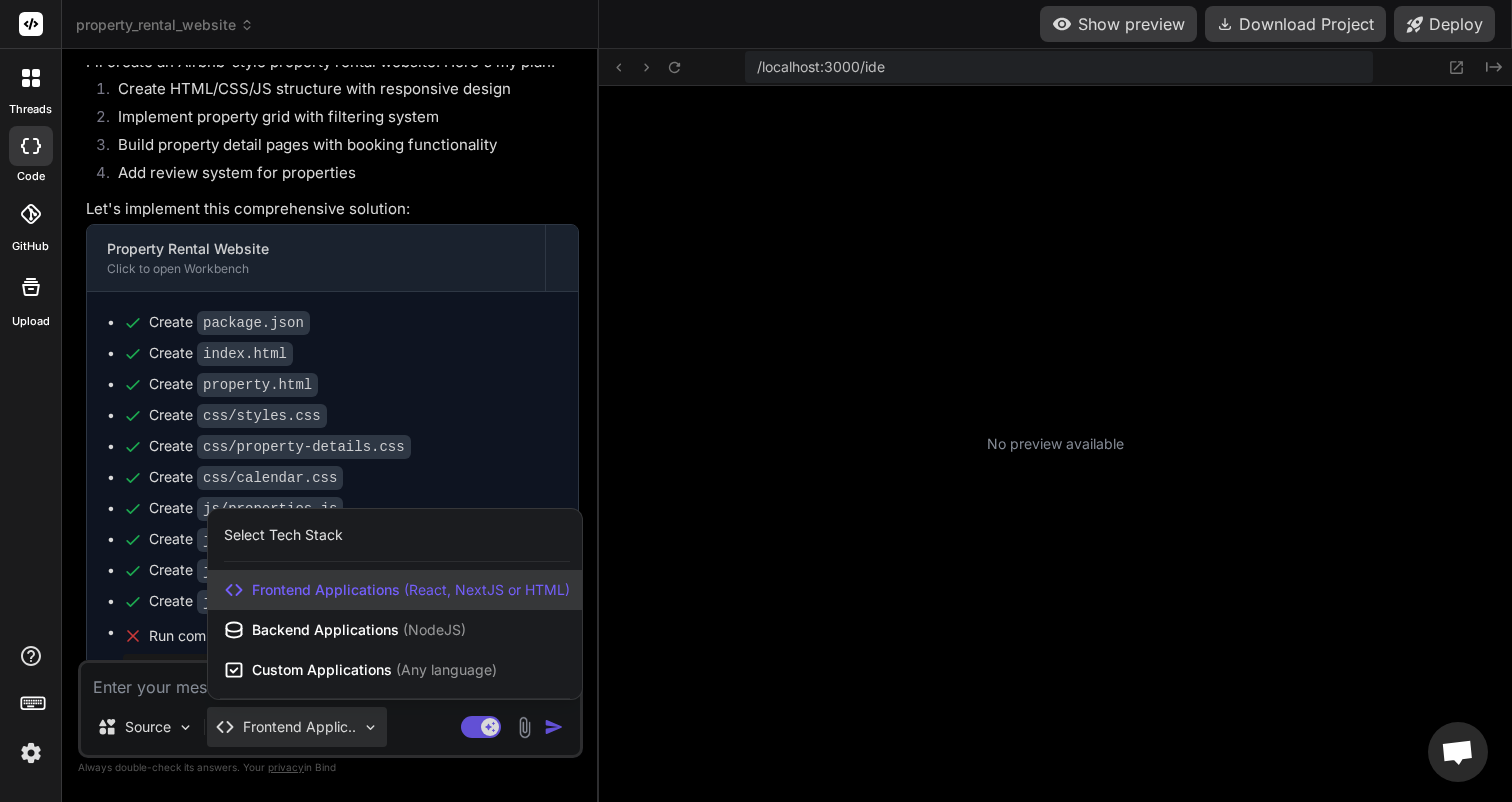 click at bounding box center (756, 401) 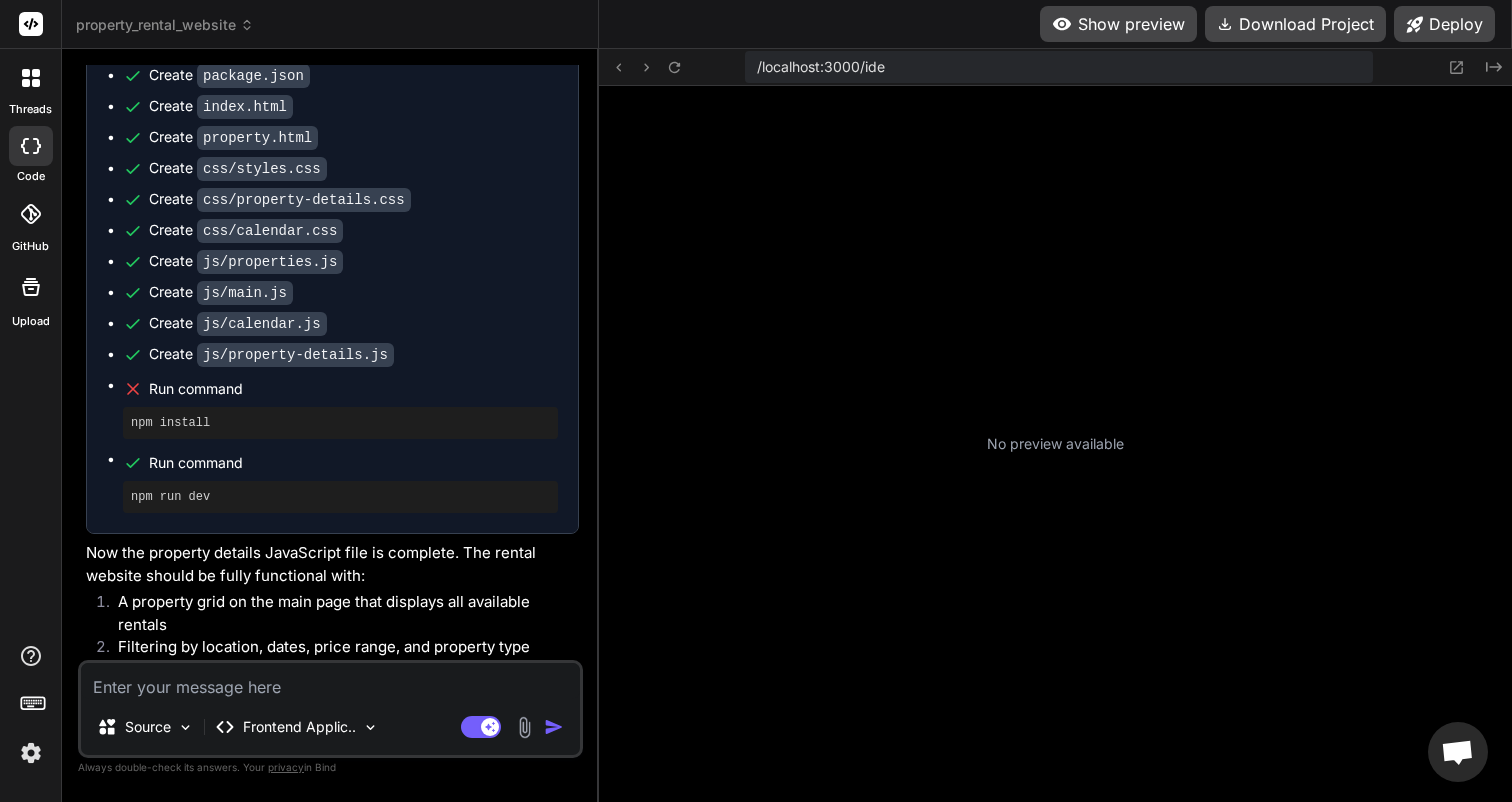 scroll, scrollTop: 591, scrollLeft: 0, axis: vertical 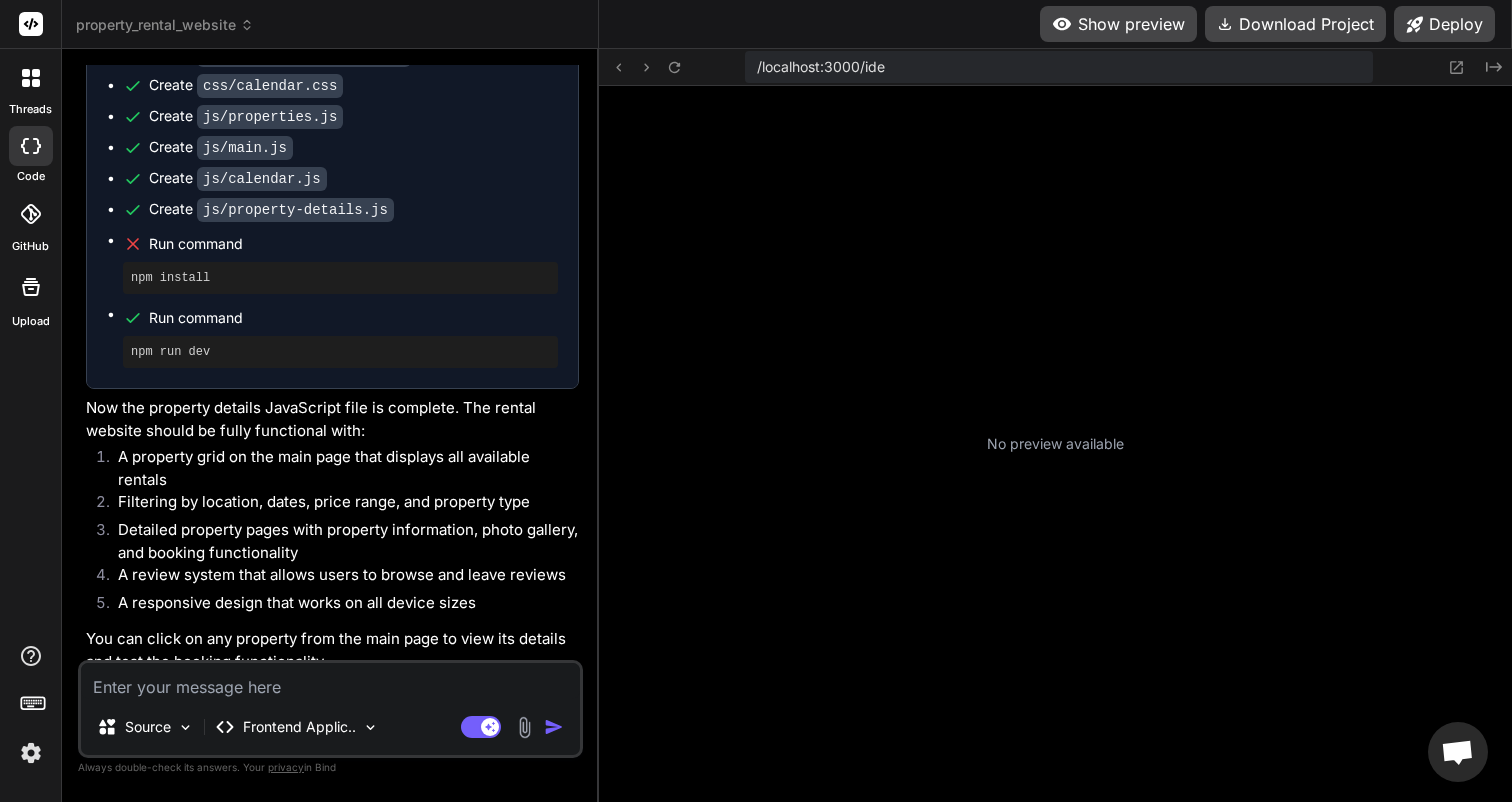 click on "Show preview" at bounding box center (1118, 24) 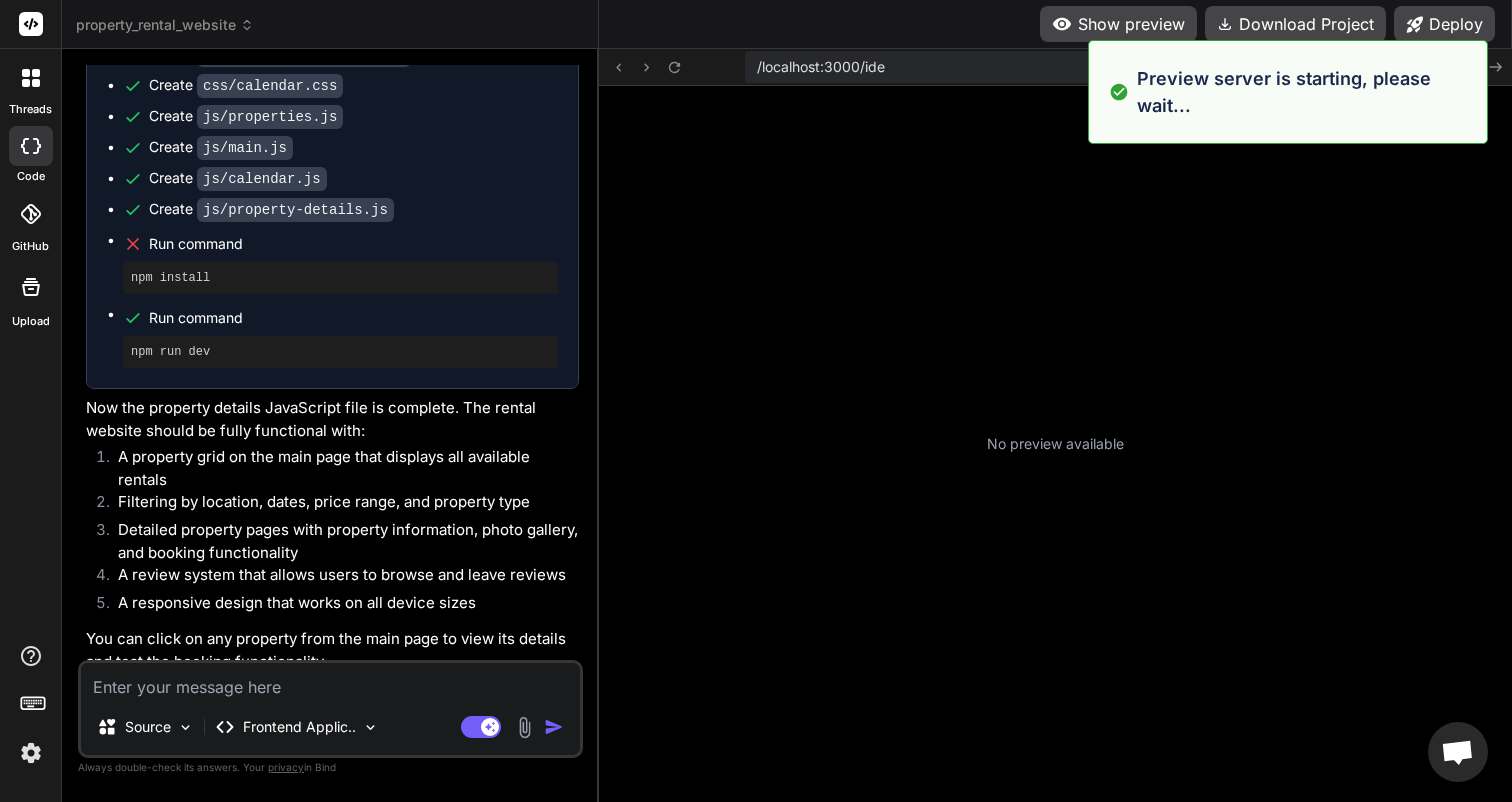 scroll, scrollTop: 589, scrollLeft: 0, axis: vertical 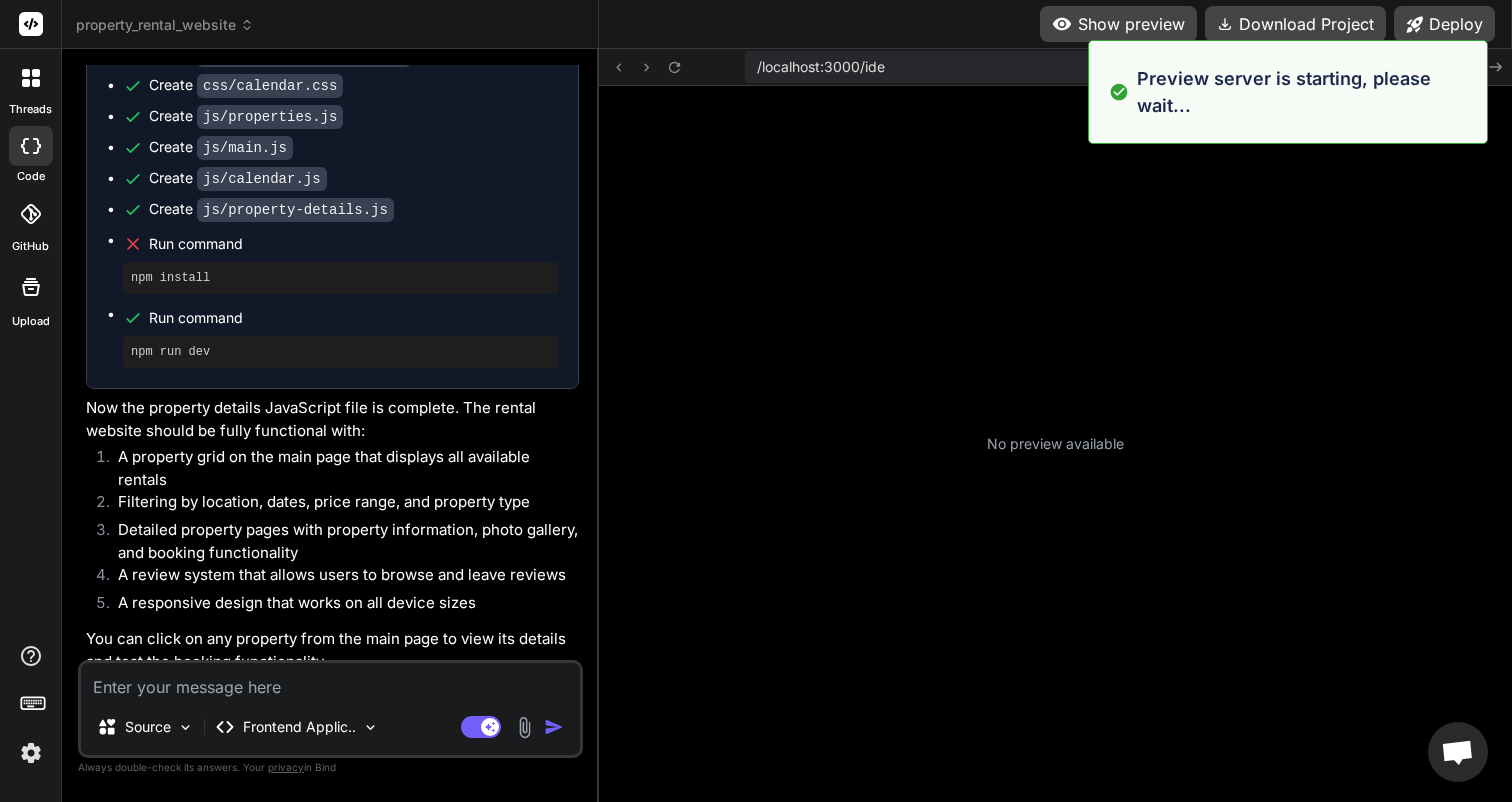 click on "Show preview" at bounding box center [1118, 24] 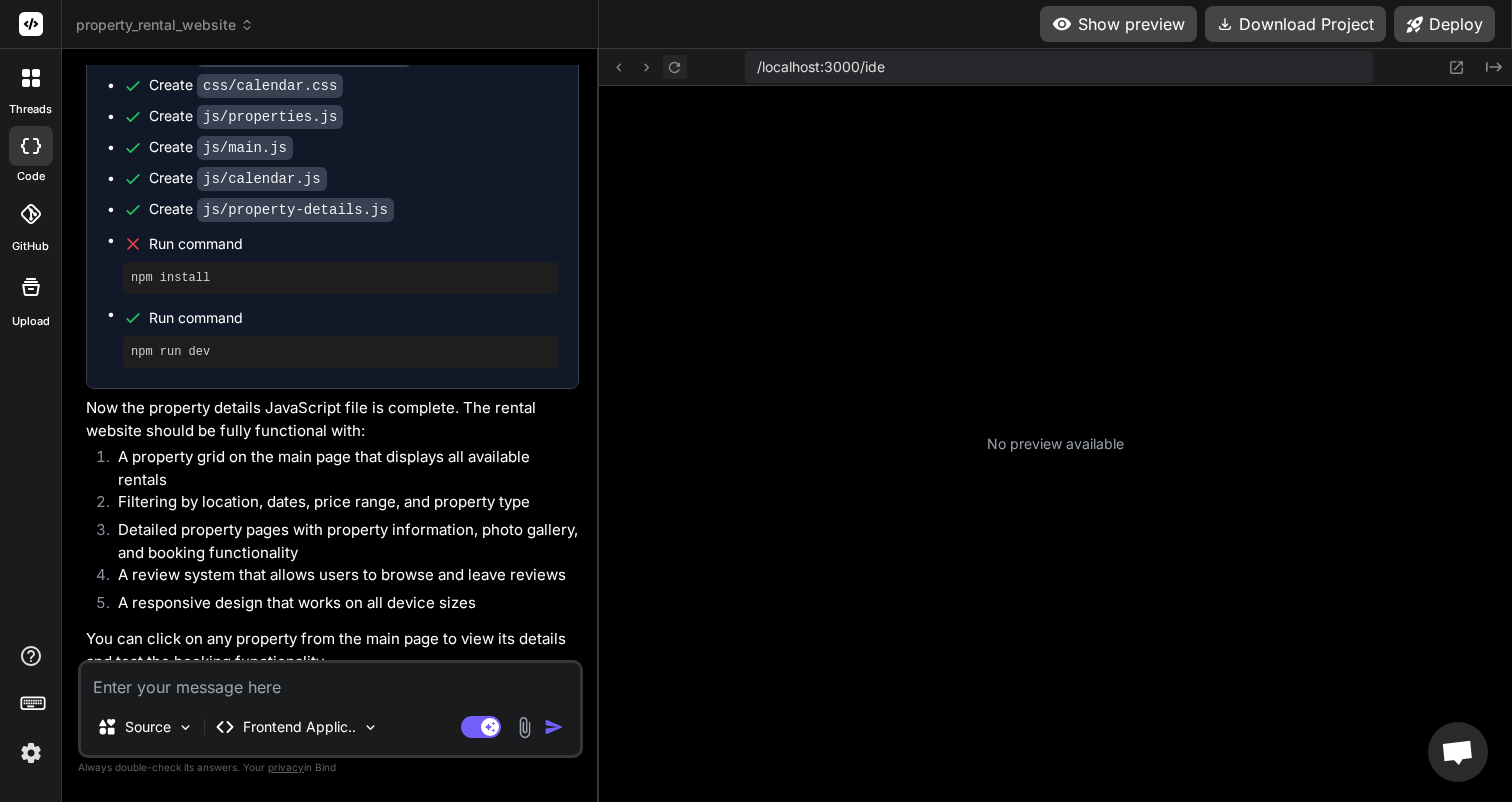 click 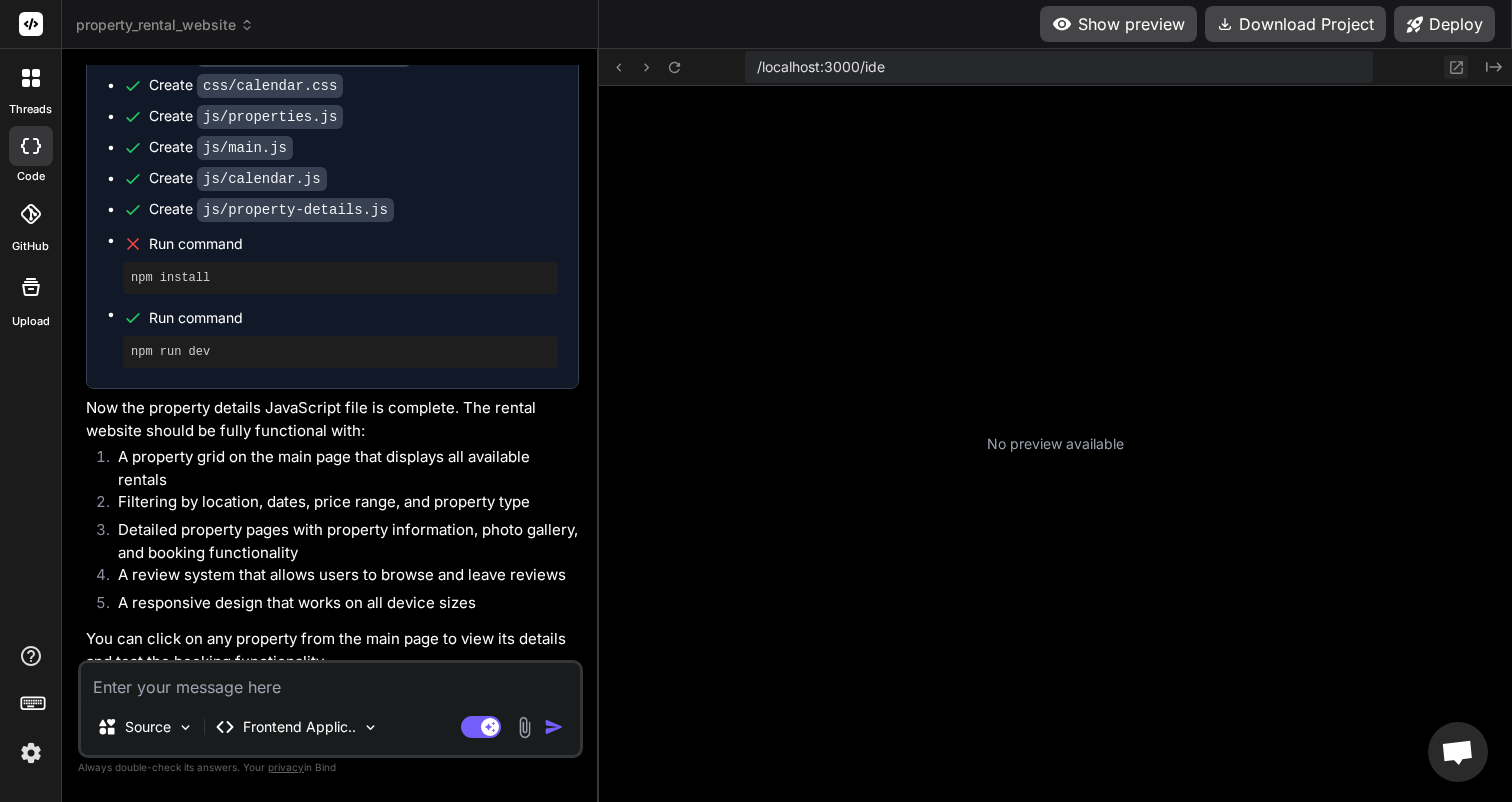 click 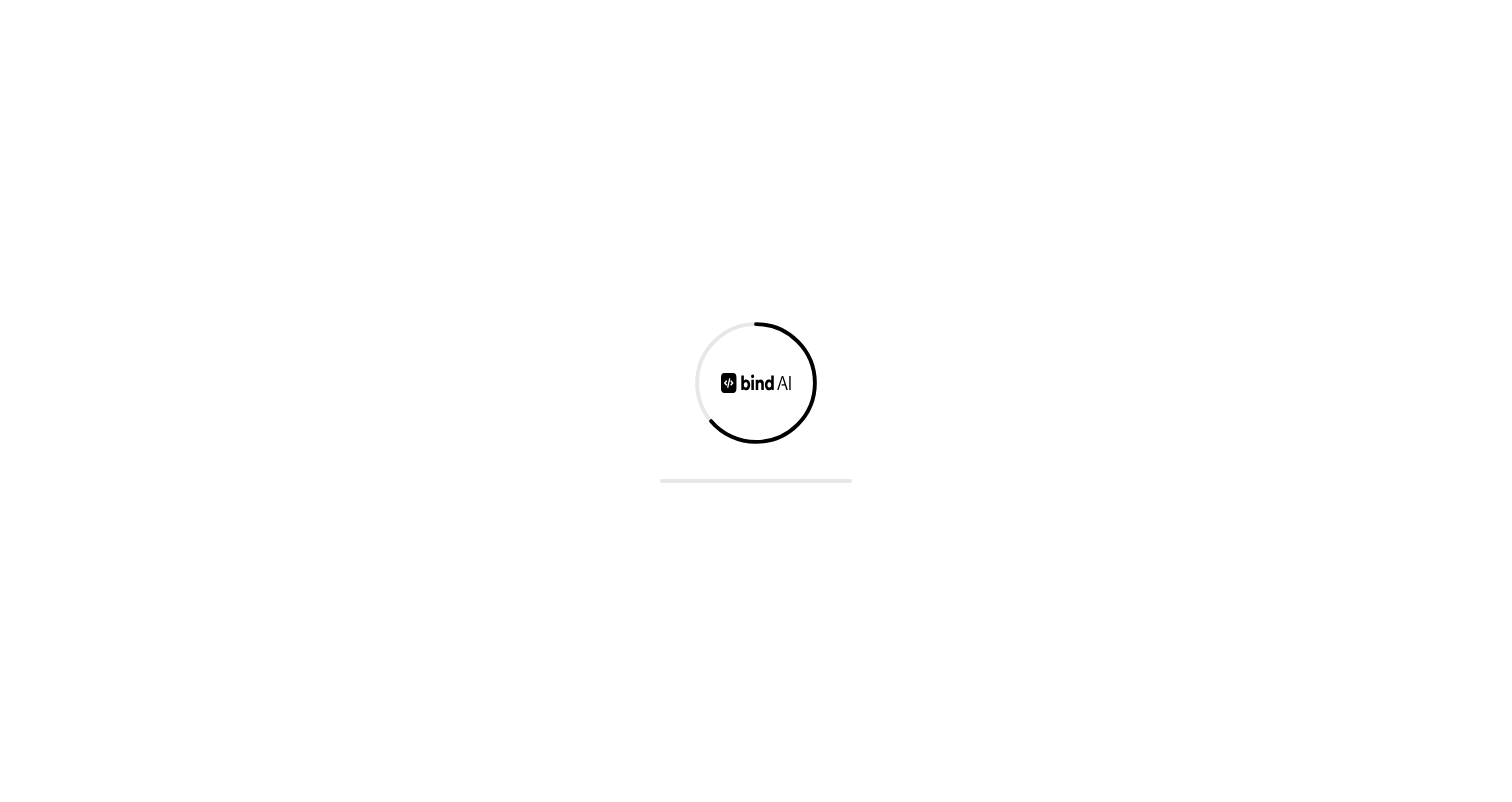 scroll, scrollTop: 0, scrollLeft: 0, axis: both 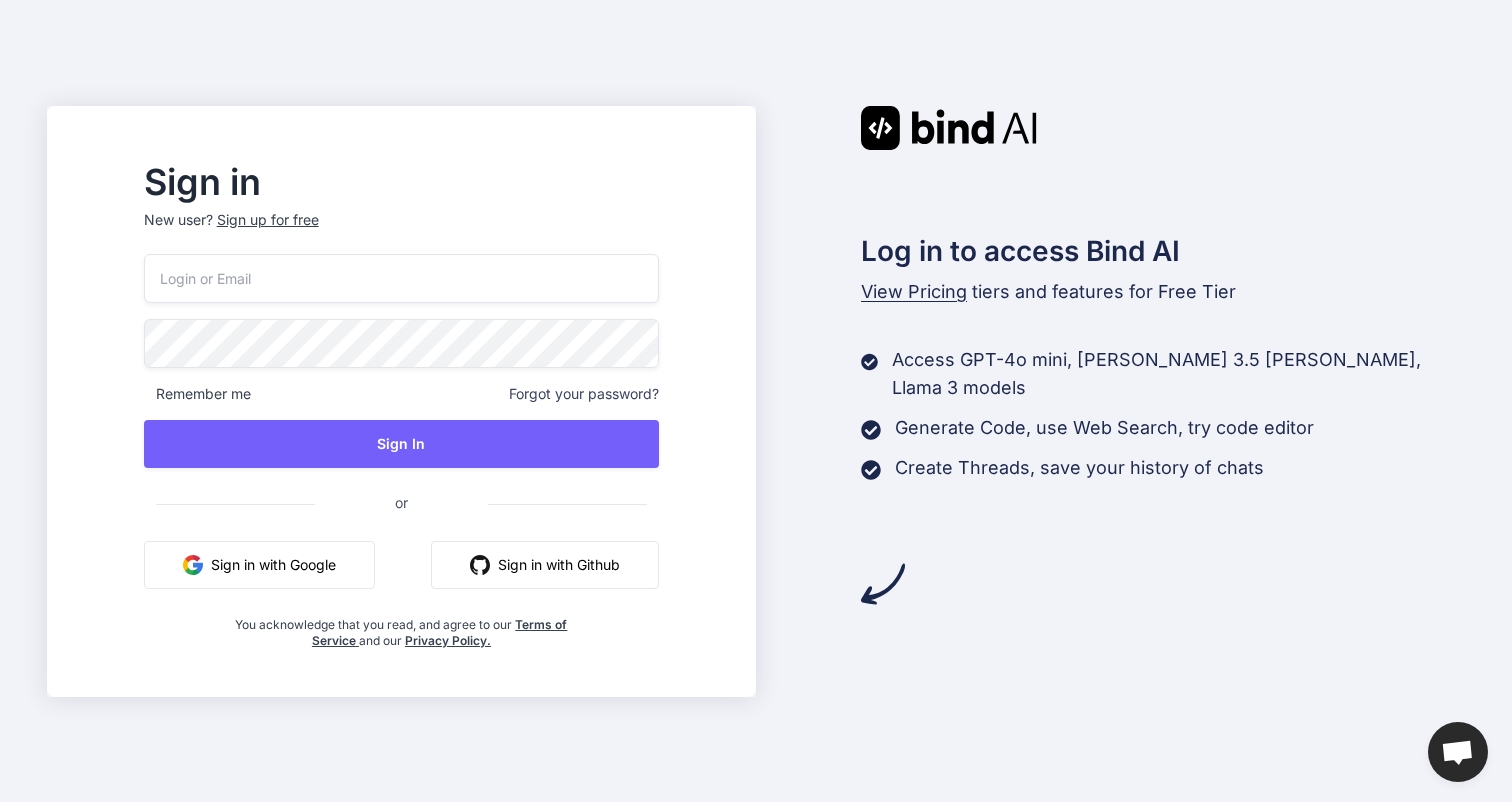 type on "[EMAIL_ADDRESS][DOMAIN_NAME]" 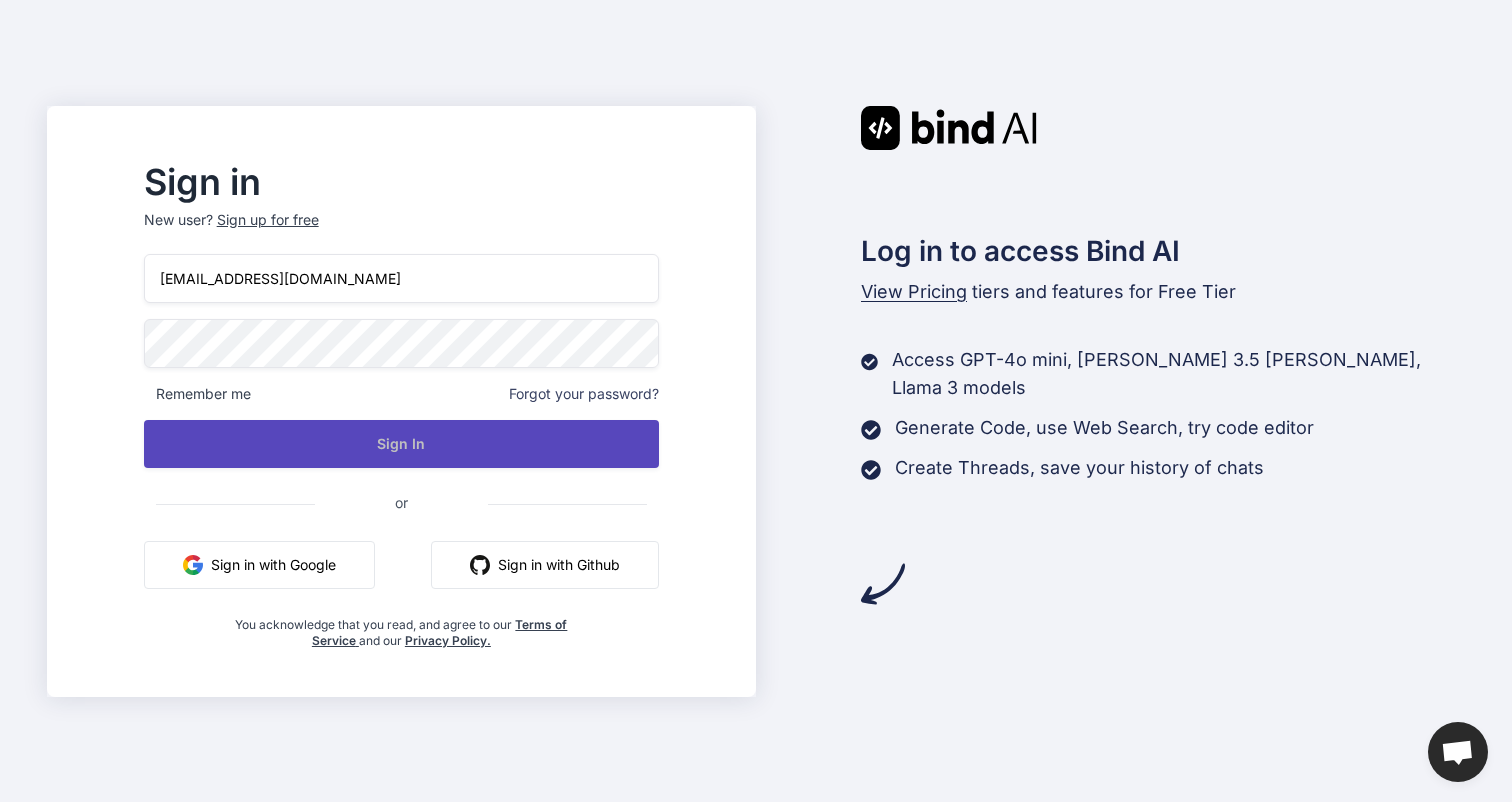 click on "Sign In" at bounding box center [401, 444] 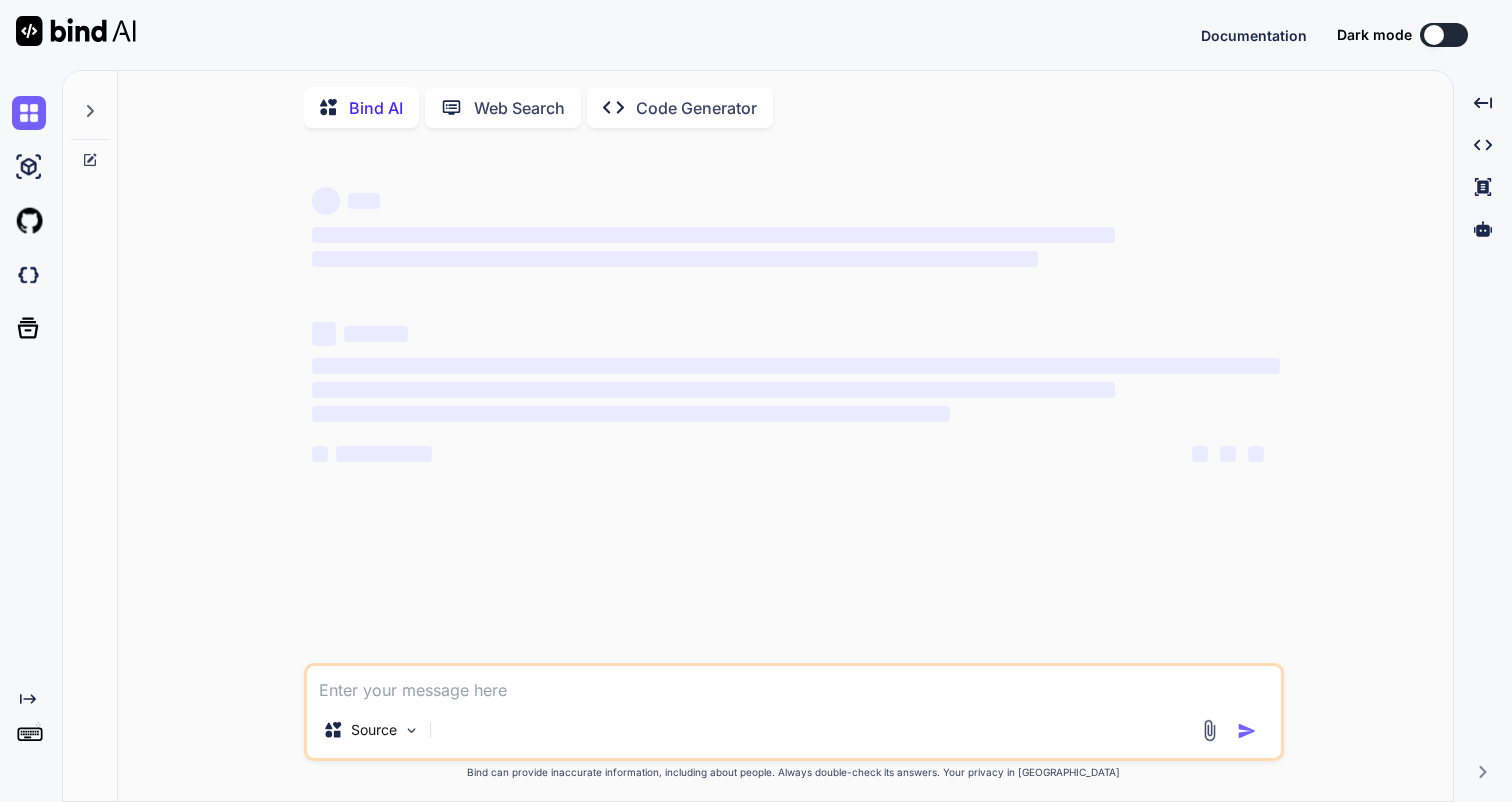scroll, scrollTop: 0, scrollLeft: 0, axis: both 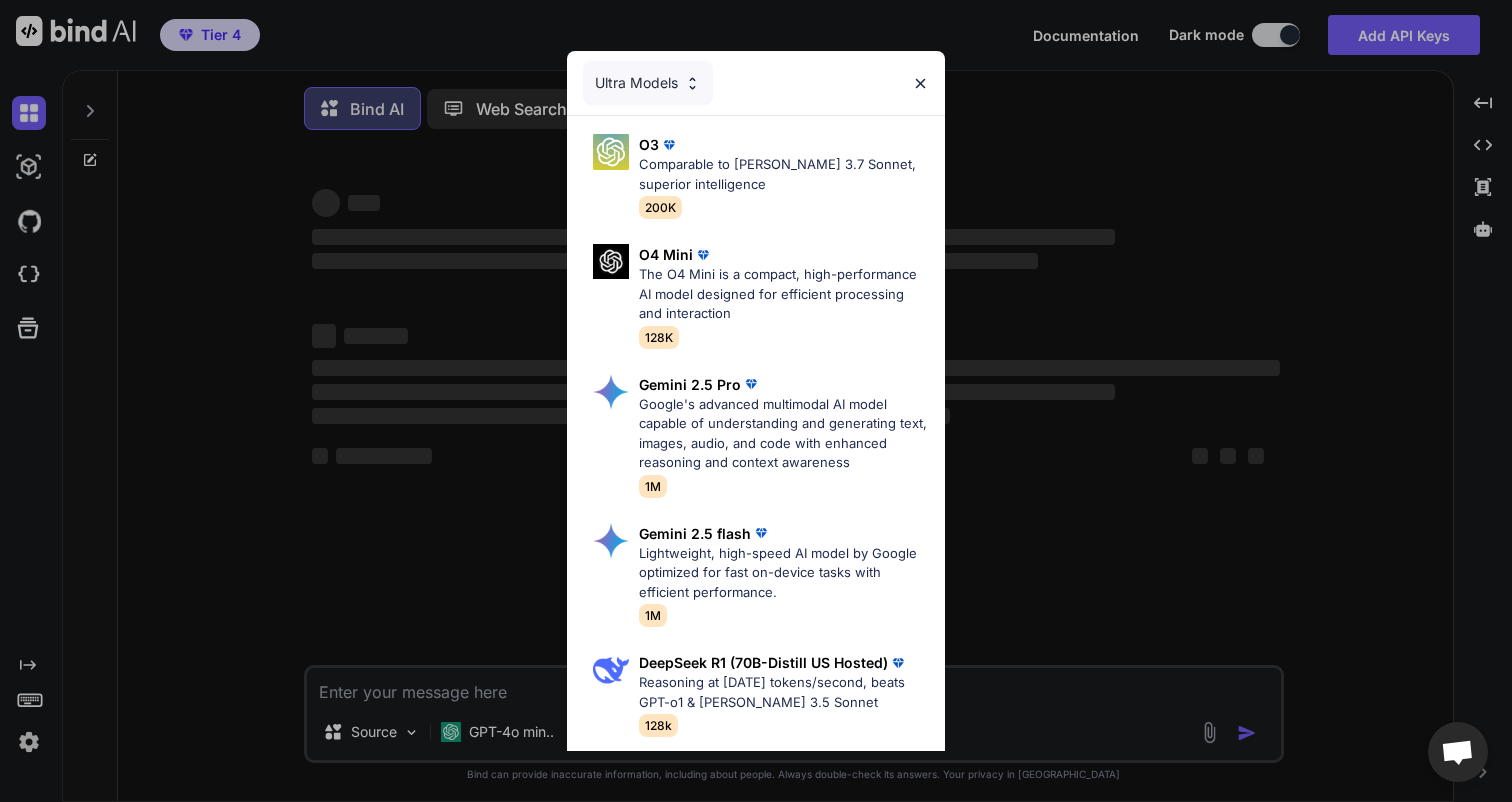type on "x" 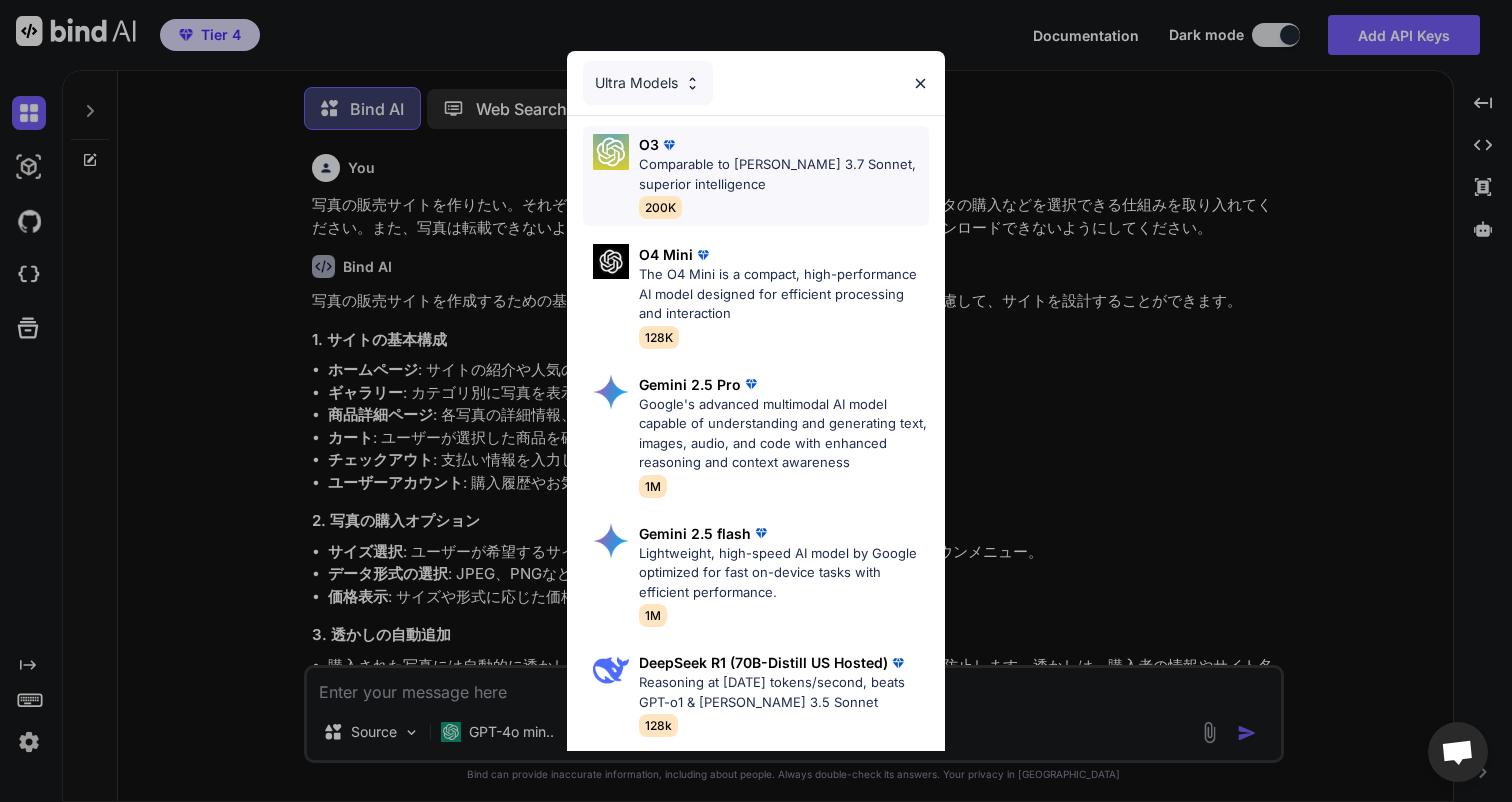 scroll, scrollTop: 10, scrollLeft: 0, axis: vertical 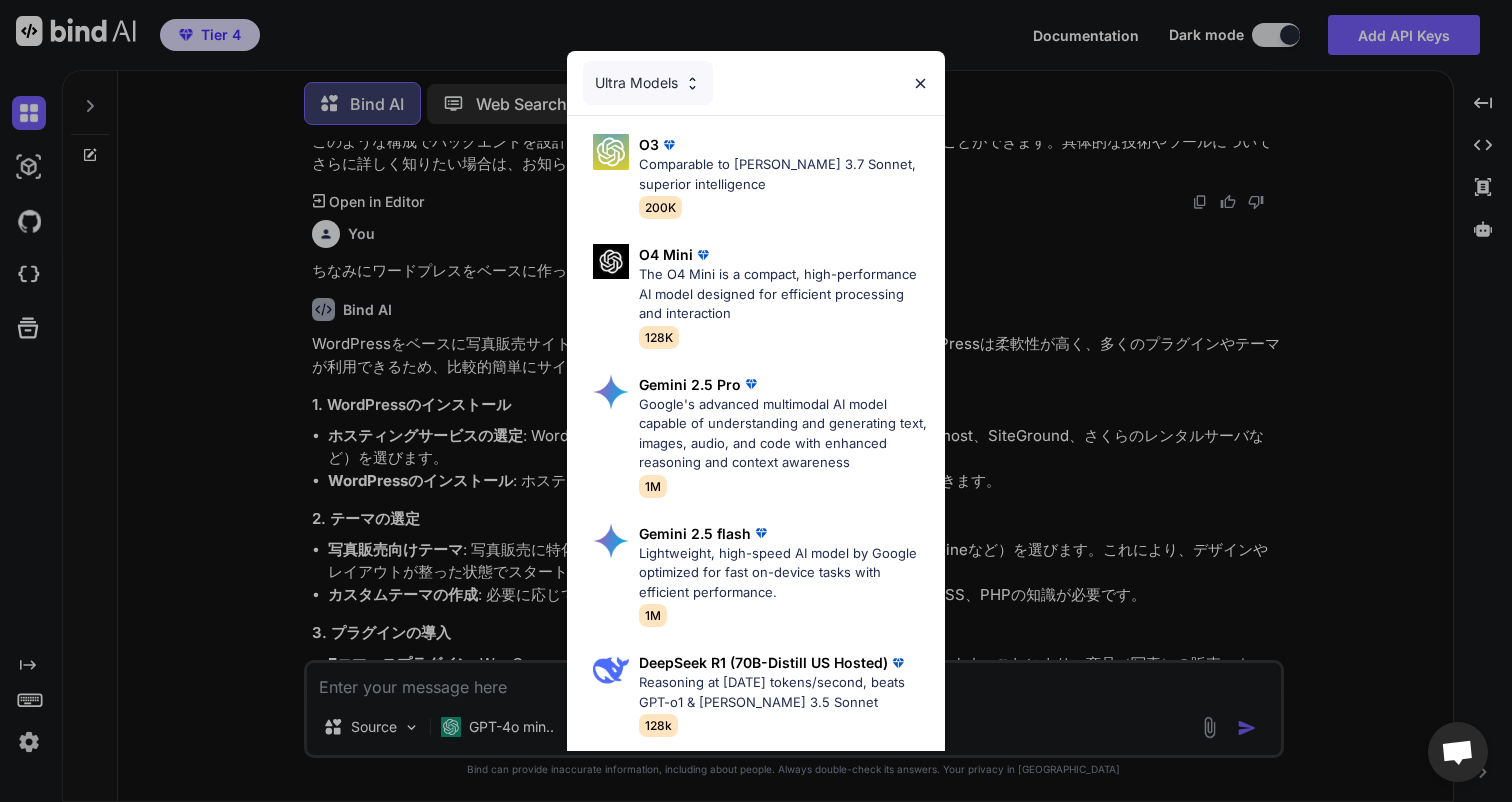 click at bounding box center (920, 83) 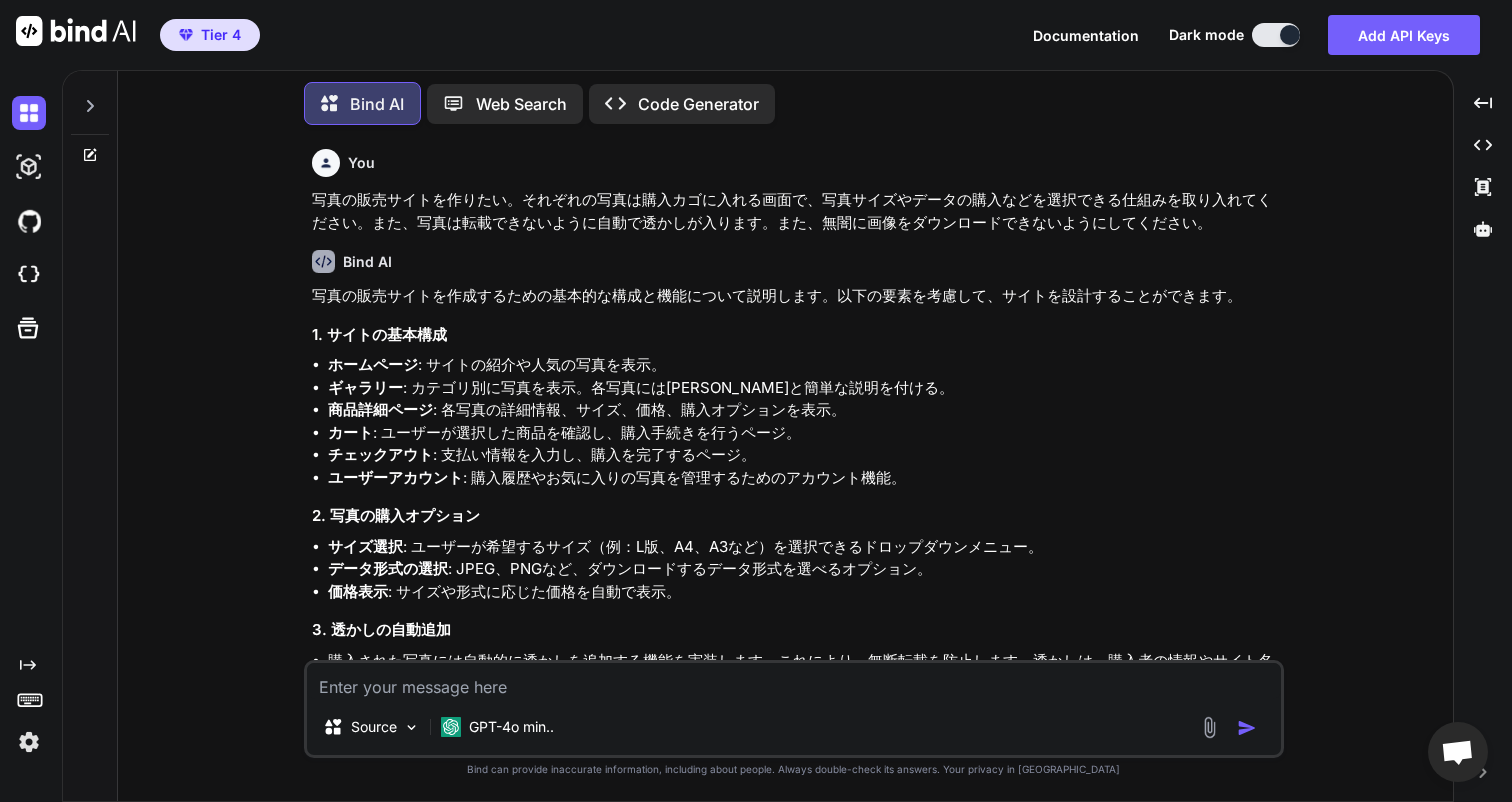 scroll, scrollTop: 181, scrollLeft: 0, axis: vertical 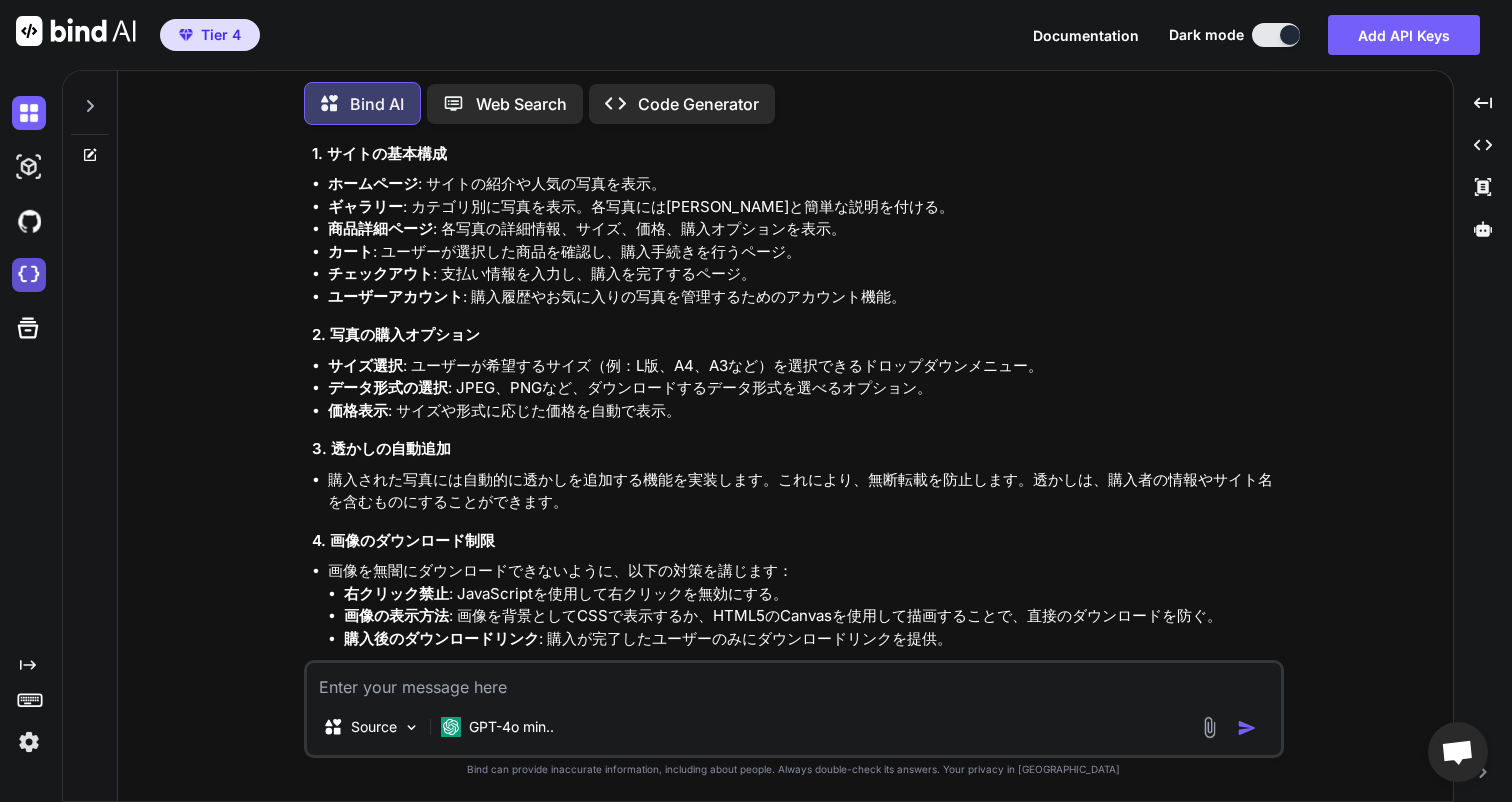 click at bounding box center (29, 275) 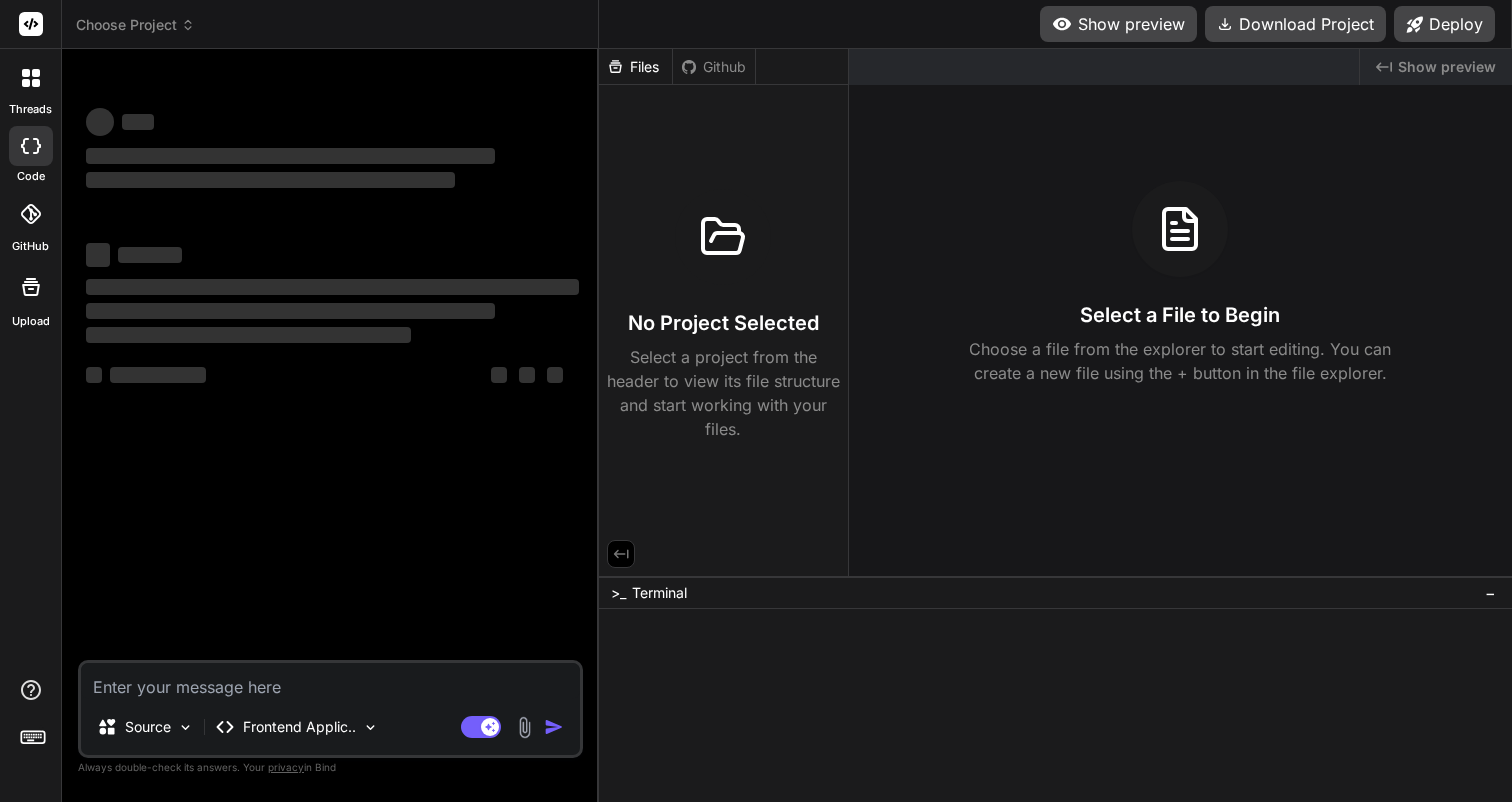scroll, scrollTop: 0, scrollLeft: 0, axis: both 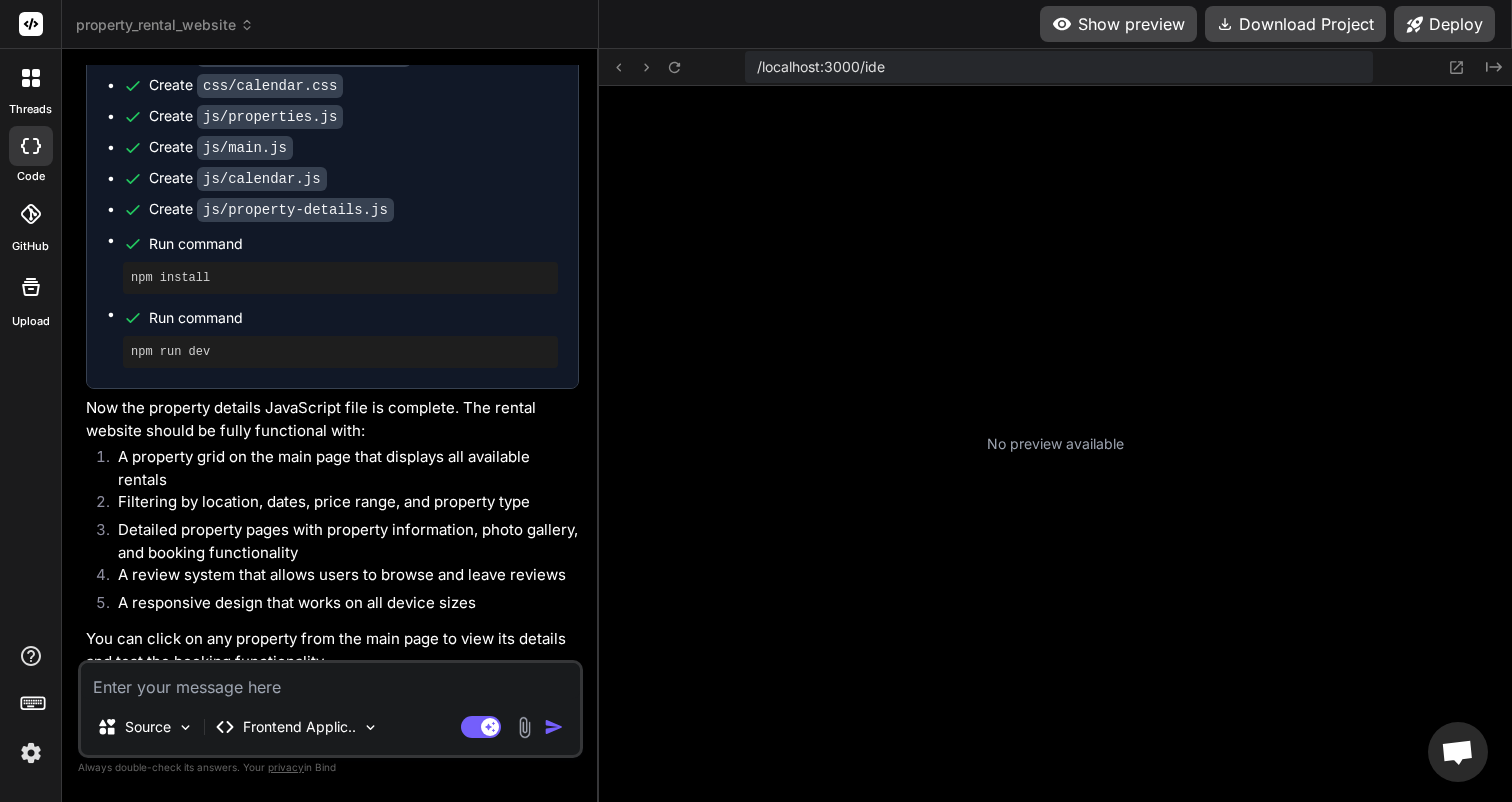 click on "Show preview" at bounding box center (1118, 24) 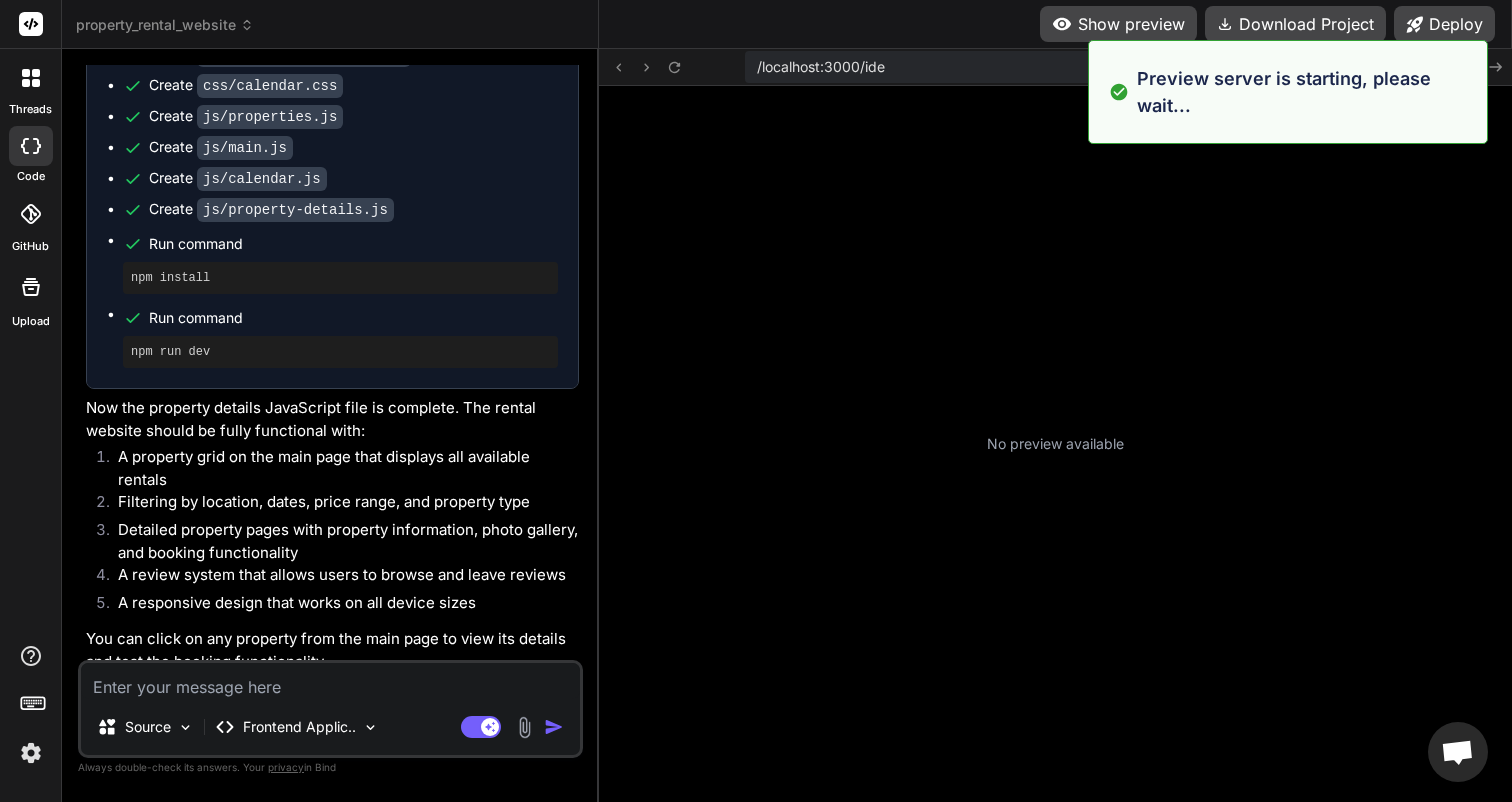 scroll, scrollTop: 513, scrollLeft: 0, axis: vertical 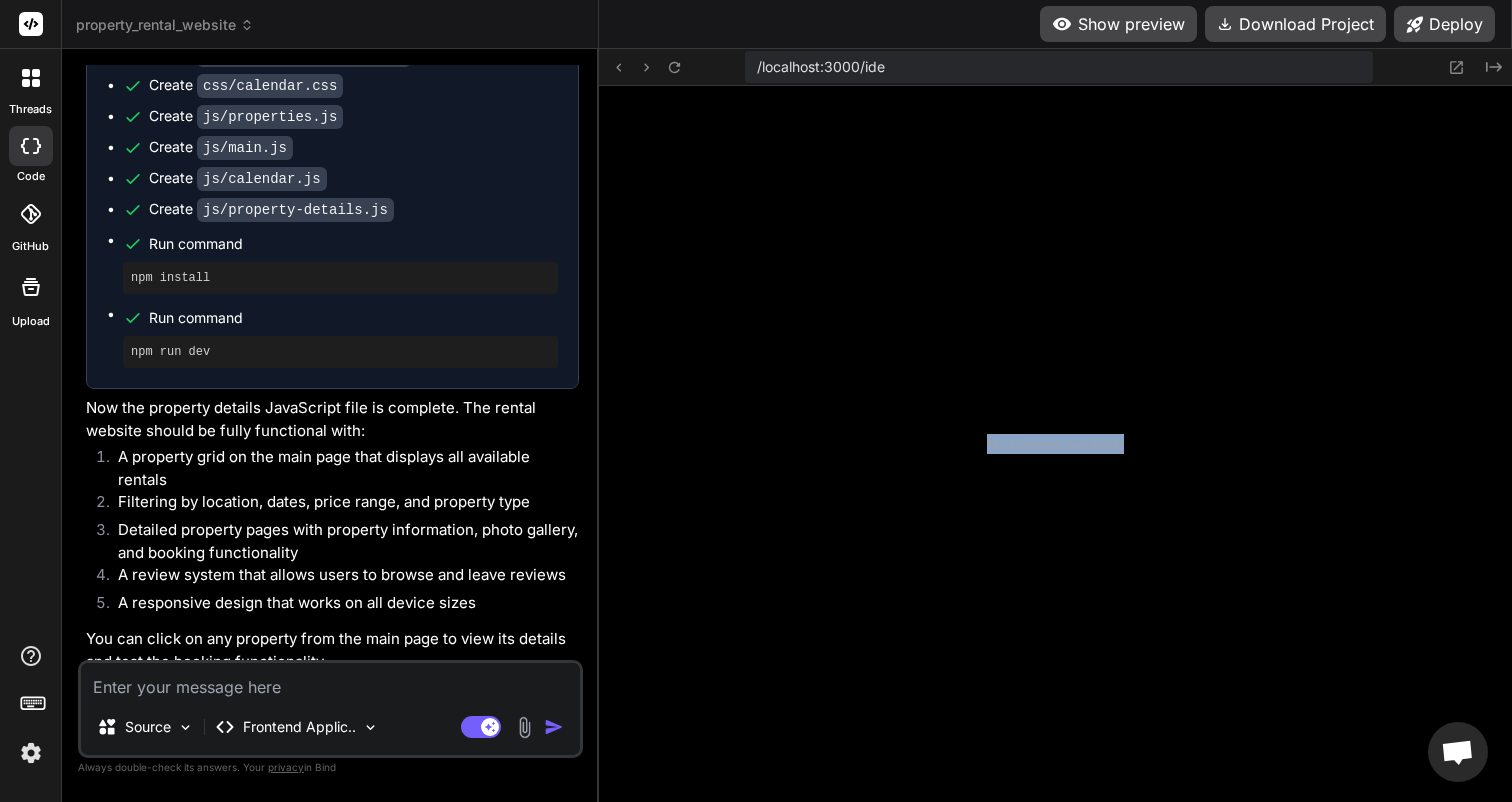 drag, startPoint x: 989, startPoint y: 446, endPoint x: 1157, endPoint y: 441, distance: 168.07439 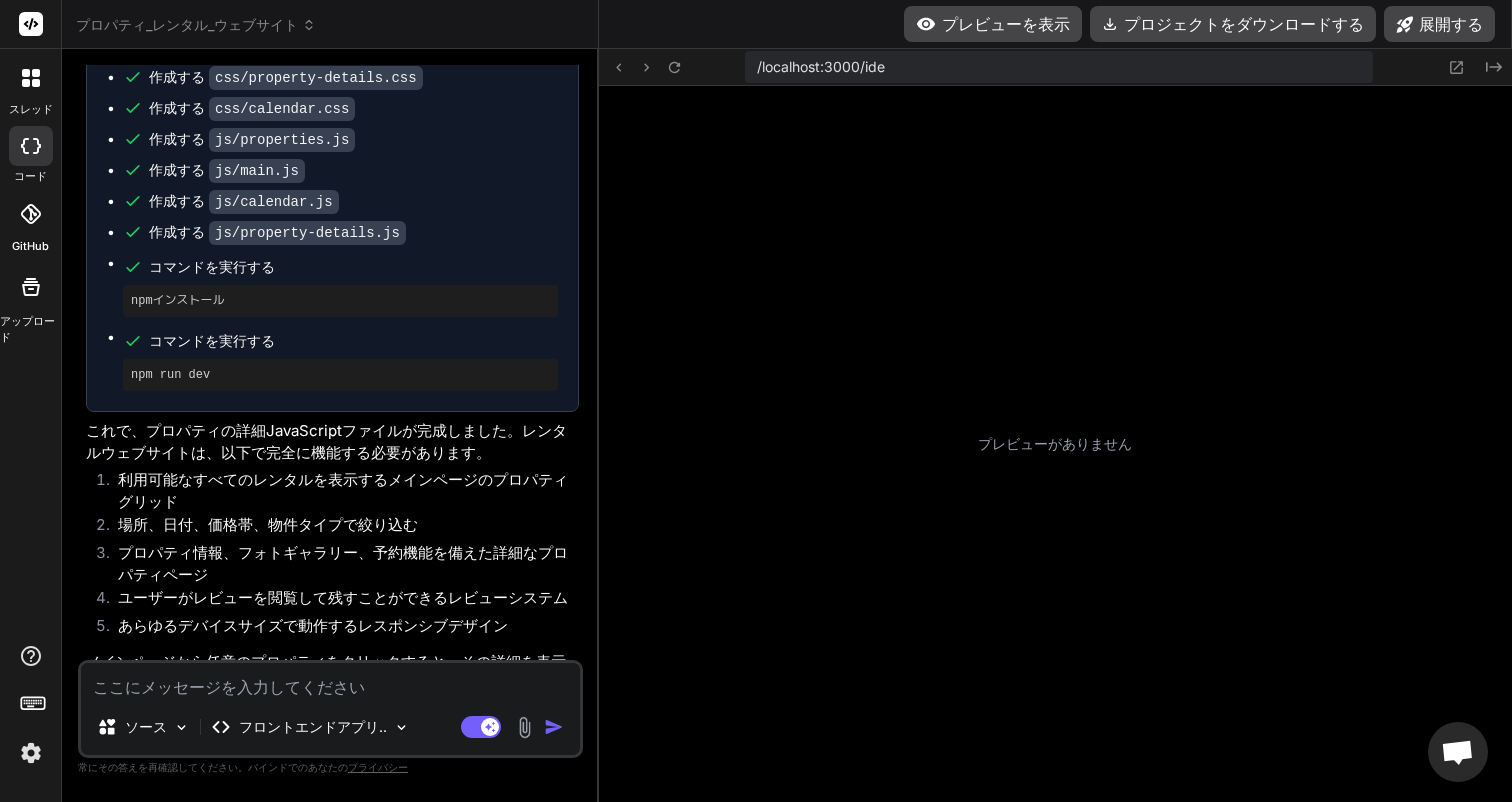 scroll, scrollTop: 613, scrollLeft: 0, axis: vertical 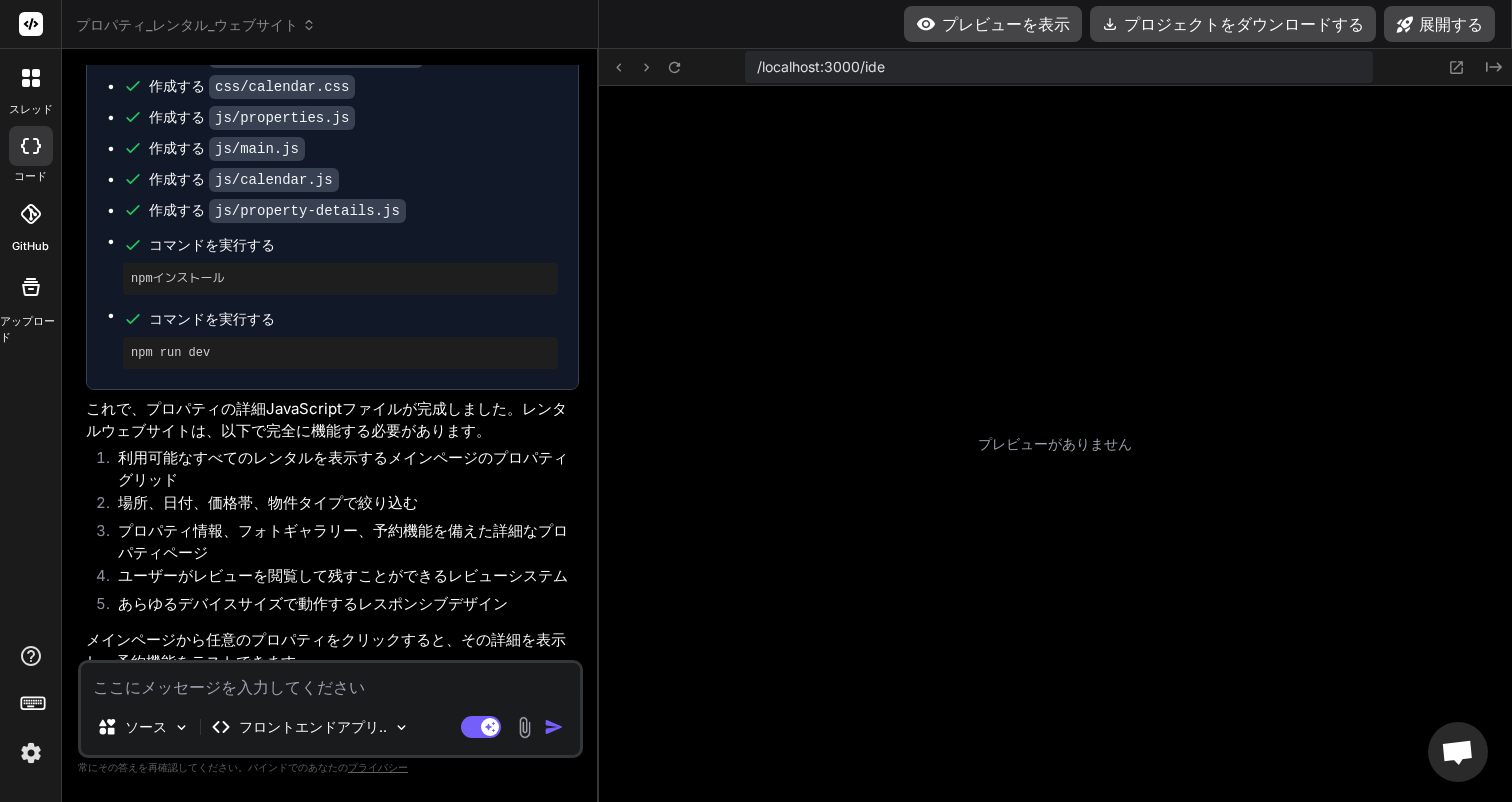 click on "プレビューがありません" at bounding box center [1056, 444] 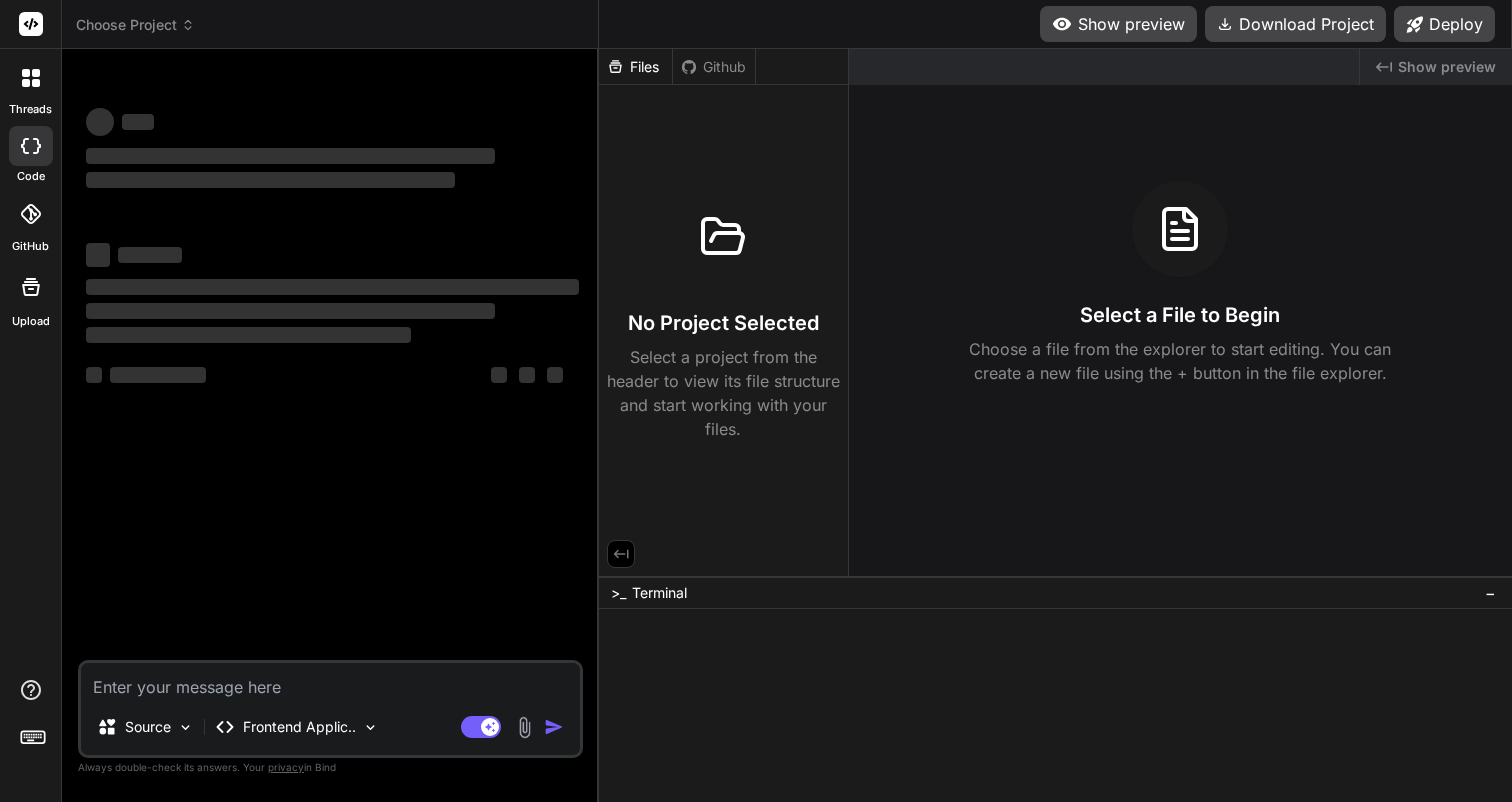 scroll, scrollTop: 0, scrollLeft: 0, axis: both 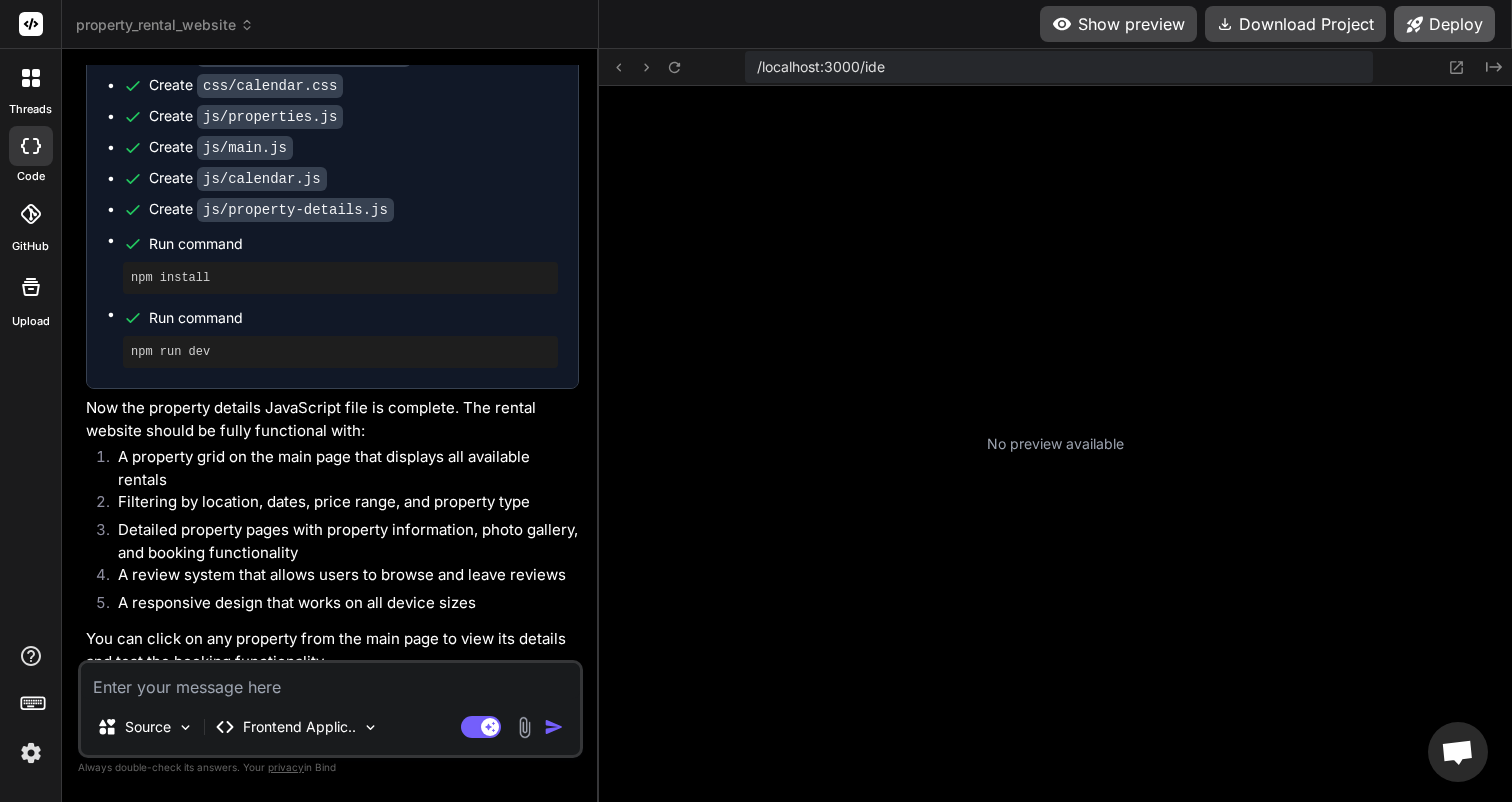 click 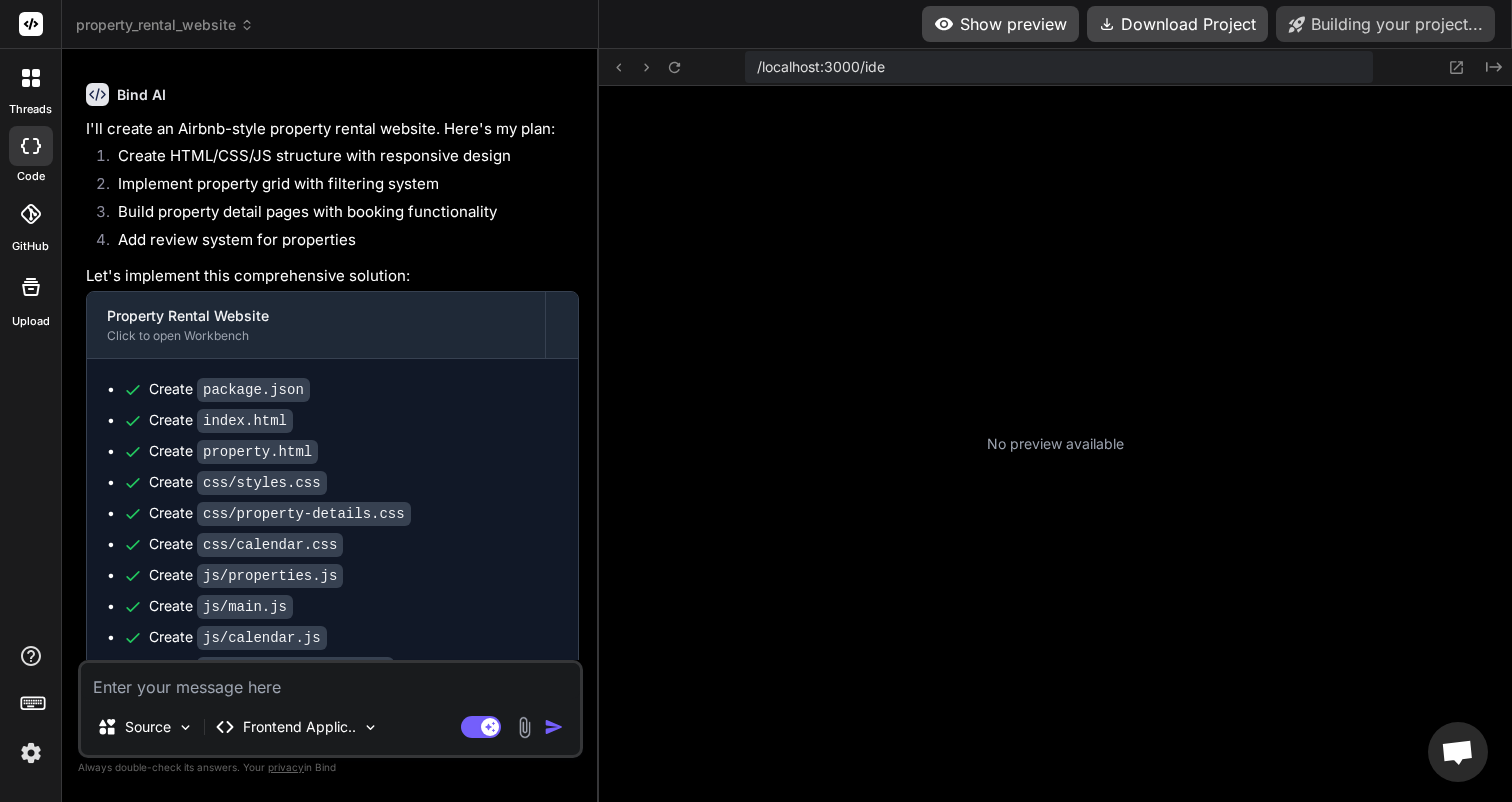 scroll, scrollTop: 765, scrollLeft: 0, axis: vertical 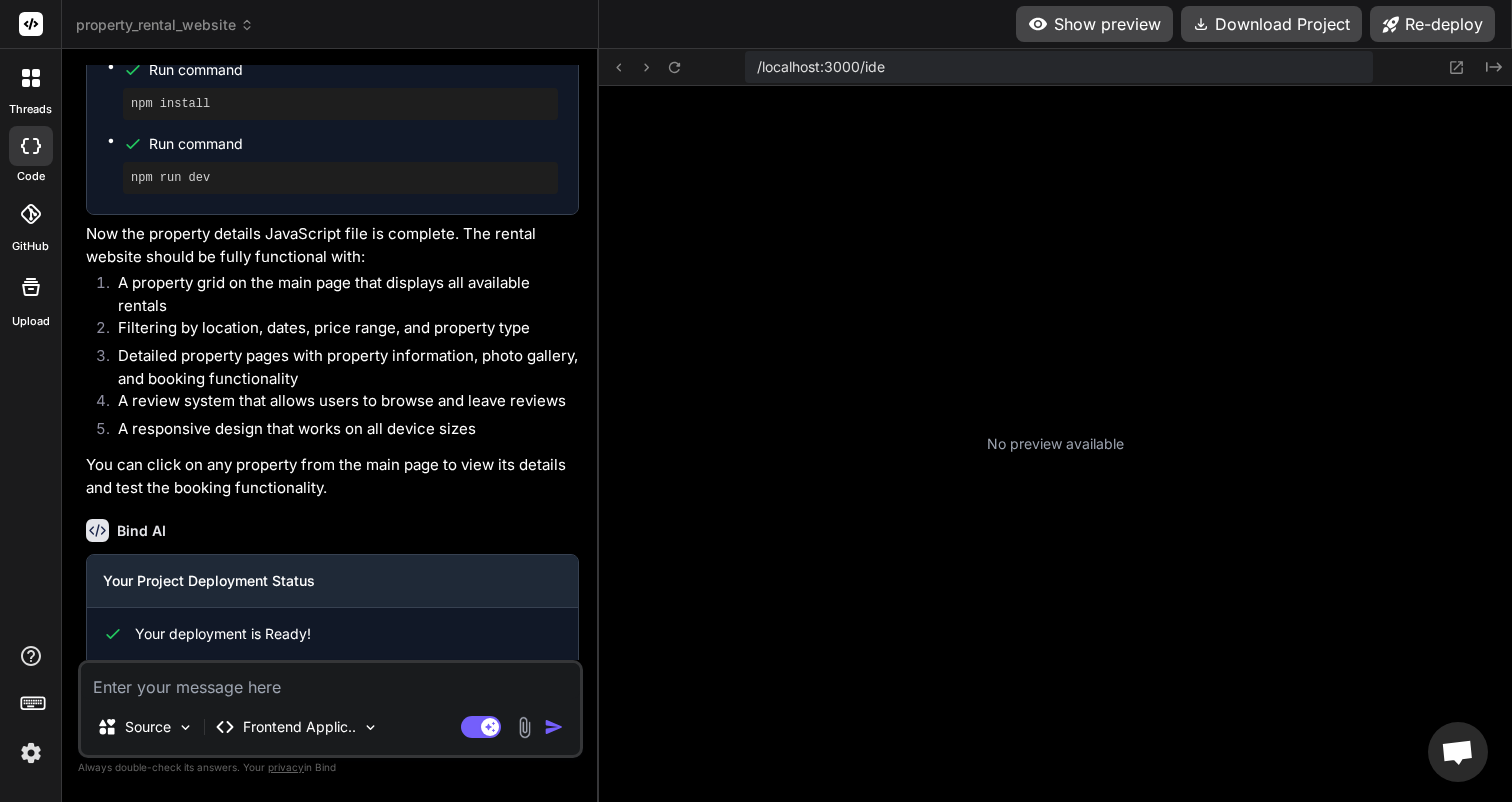 type on "x" 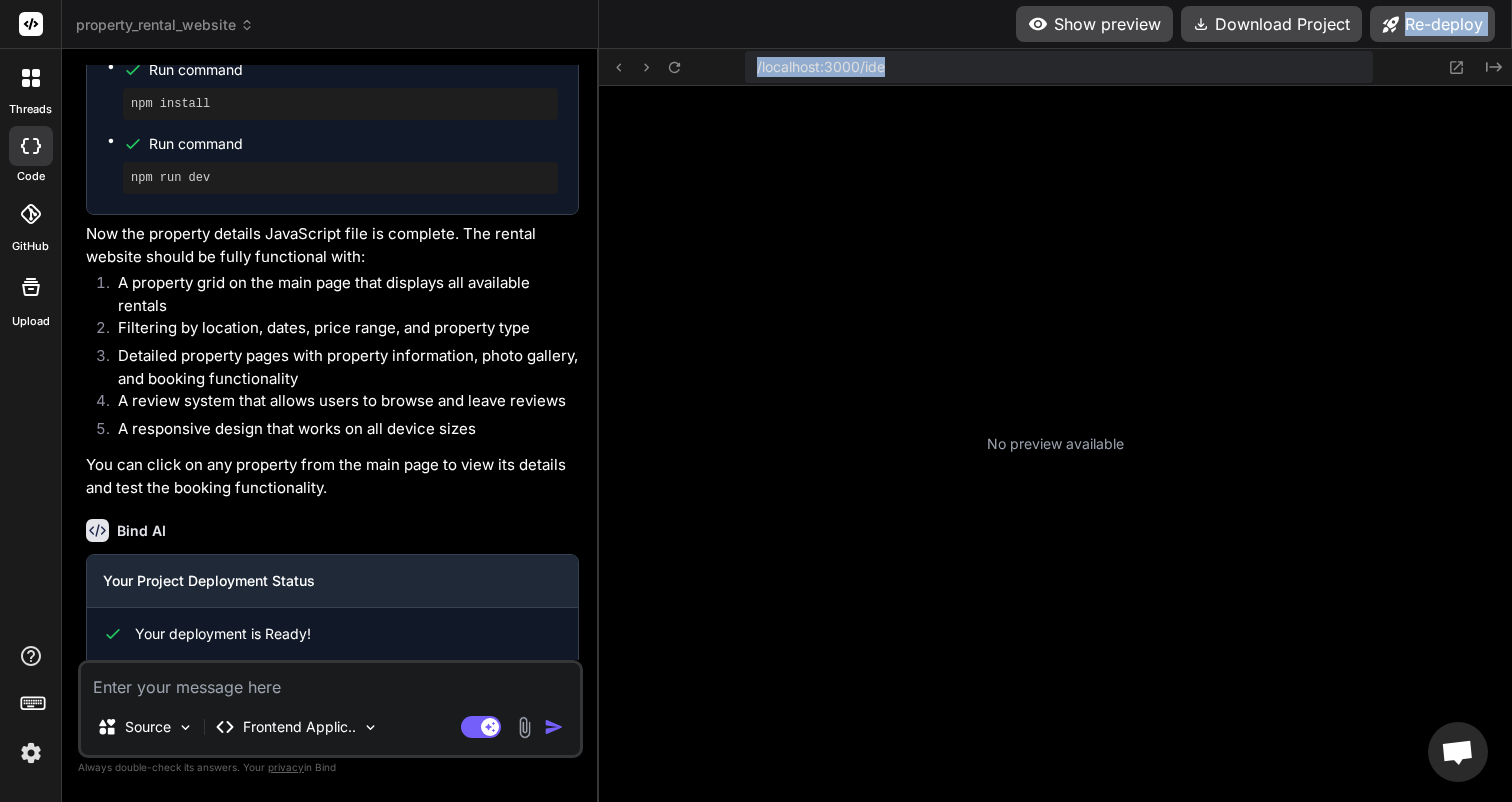 drag, startPoint x: 1332, startPoint y: 203, endPoint x: 1129, endPoint y: 177, distance: 204.65825 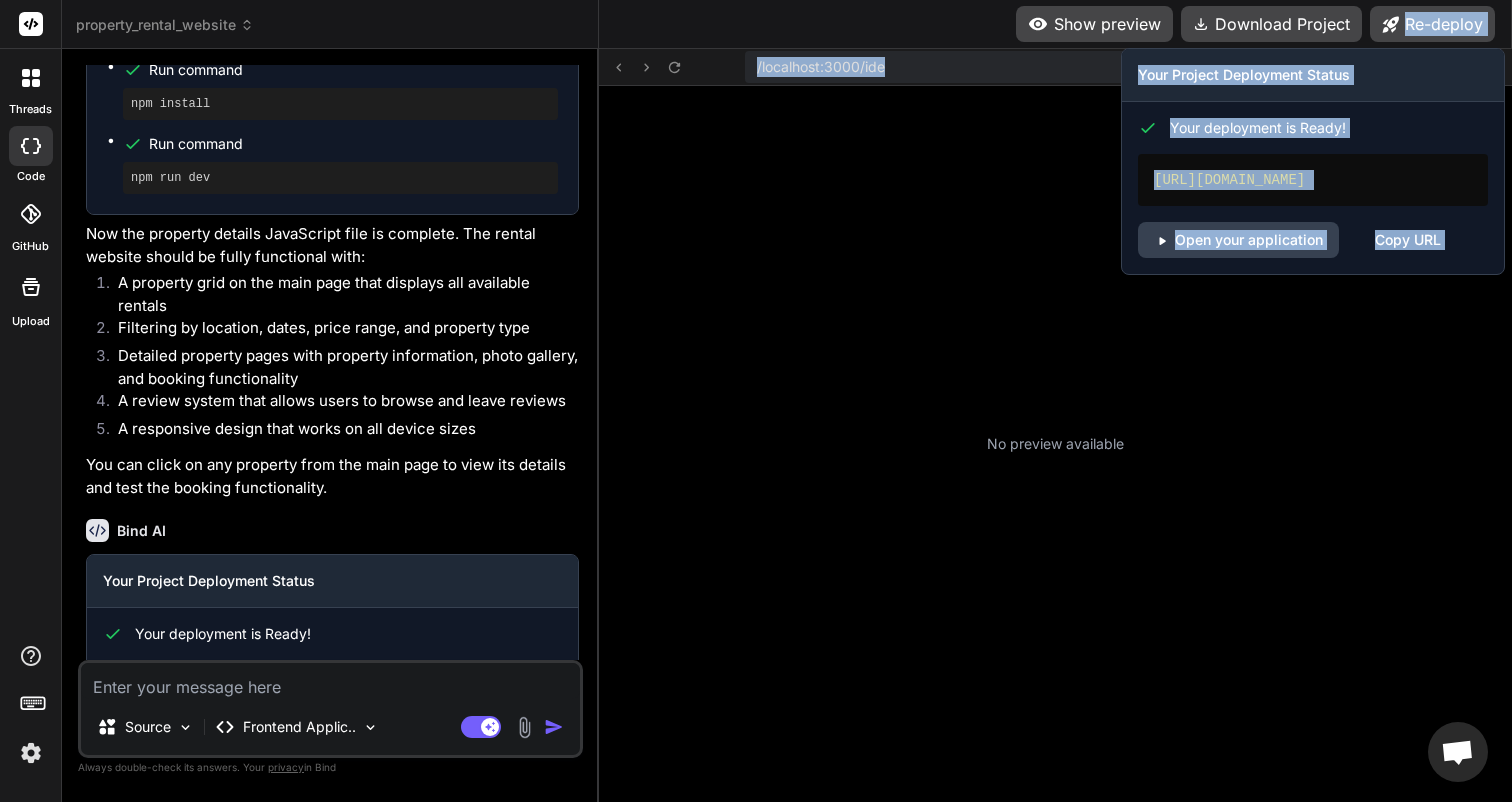 click on "Copy URL" at bounding box center [1408, 240] 